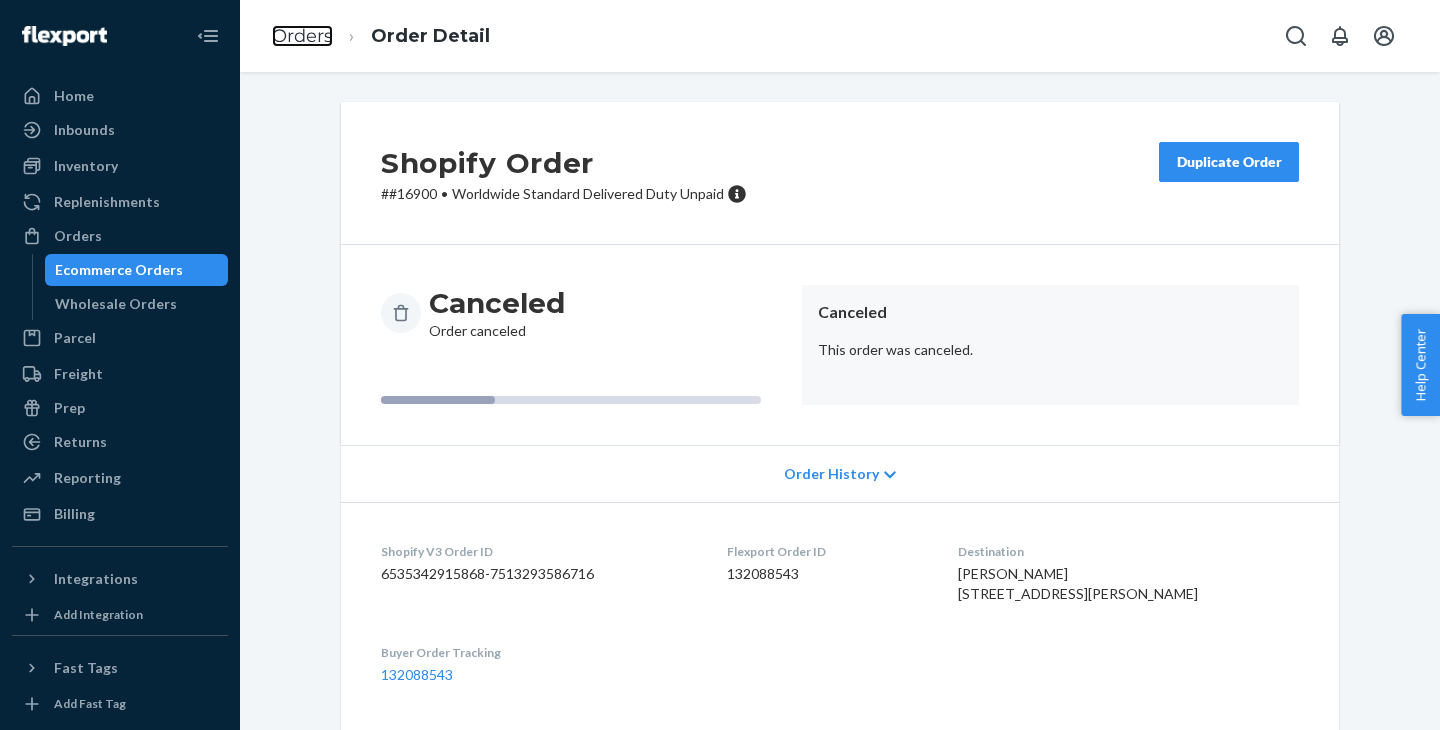click on "Orders" at bounding box center (302, 36) 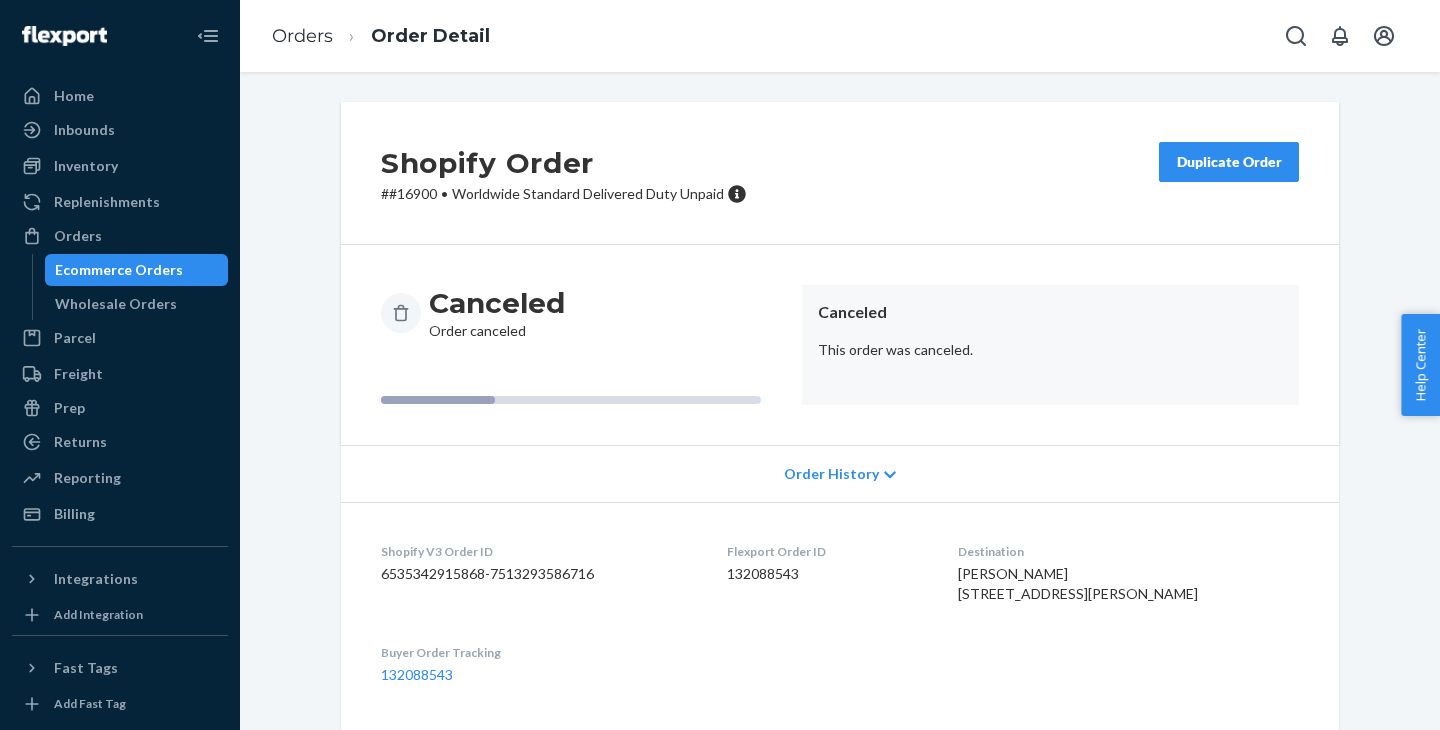 scroll, scrollTop: 0, scrollLeft: 0, axis: both 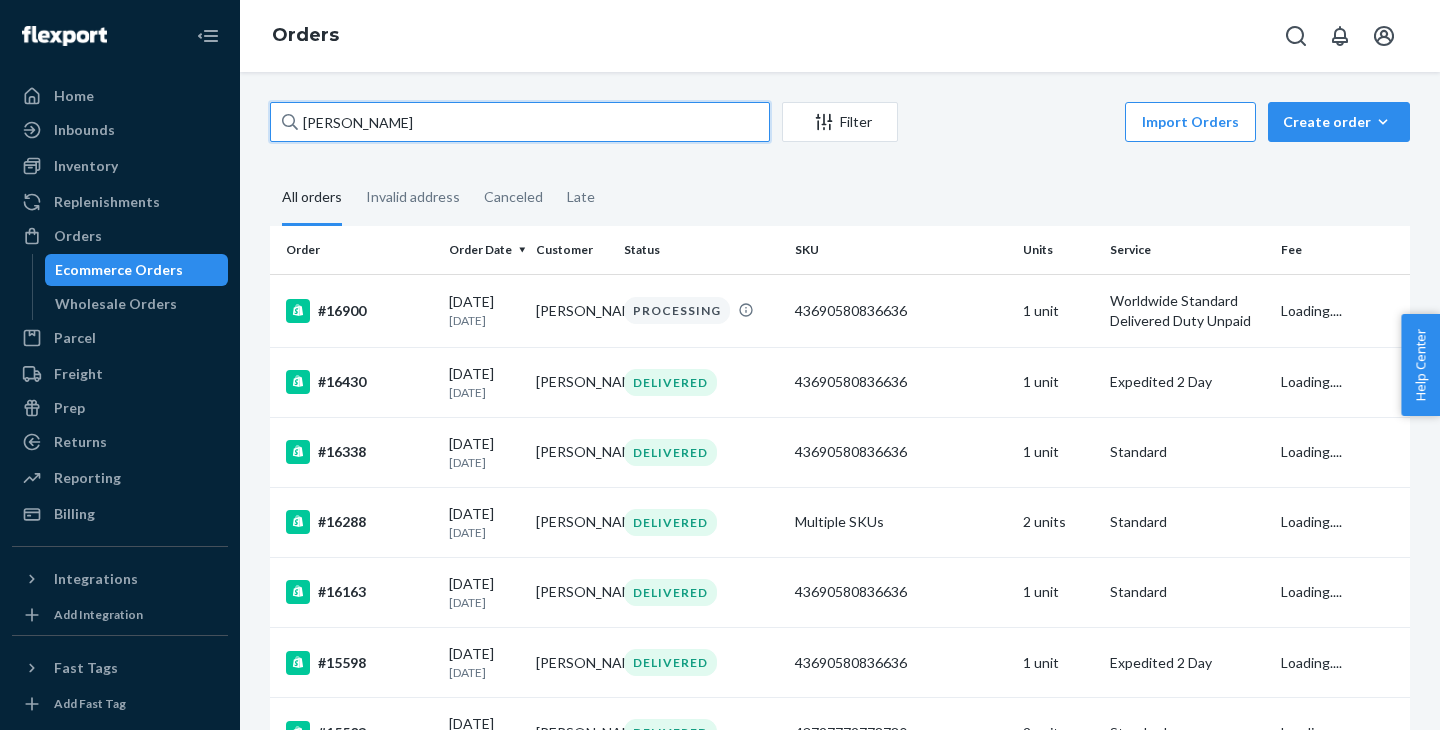 click on "[PERSON_NAME]" at bounding box center (520, 122) 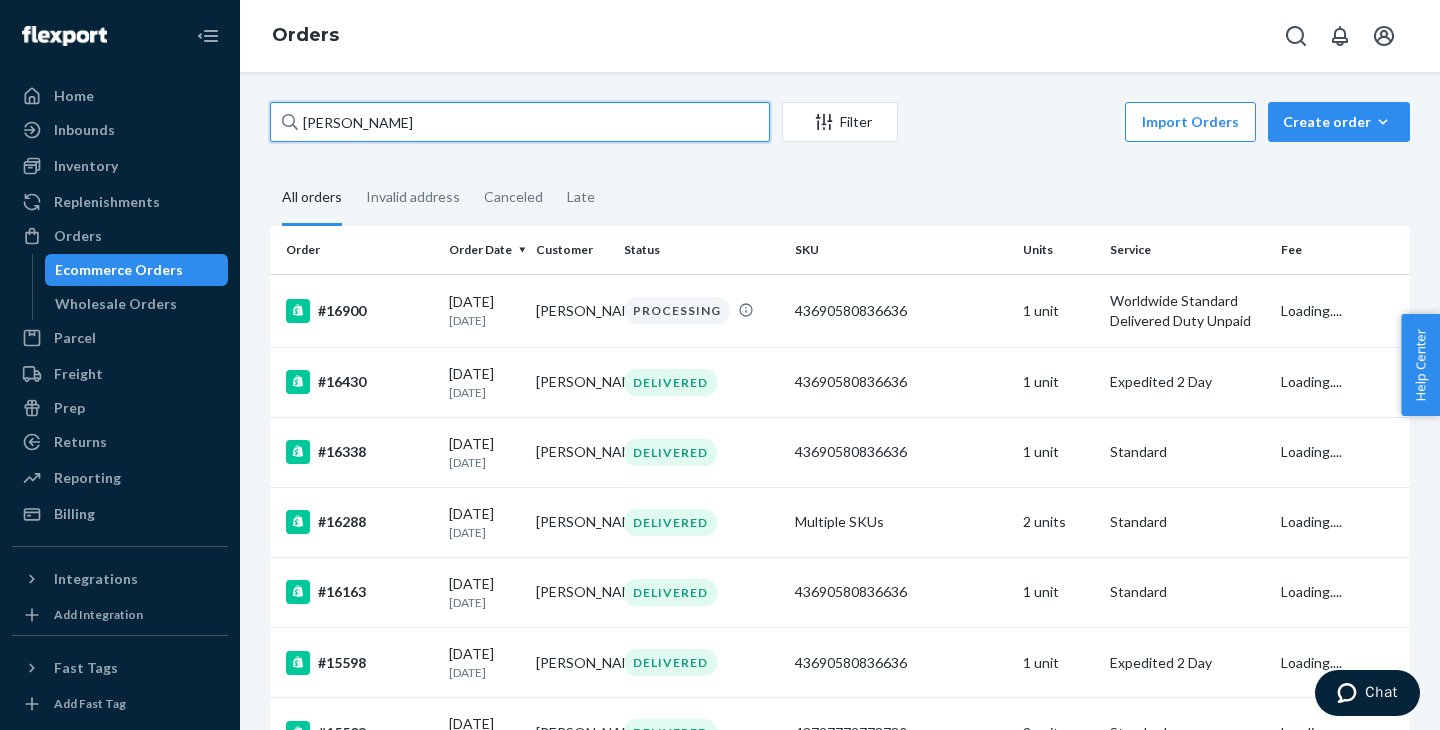 click on "[PERSON_NAME]" at bounding box center (520, 122) 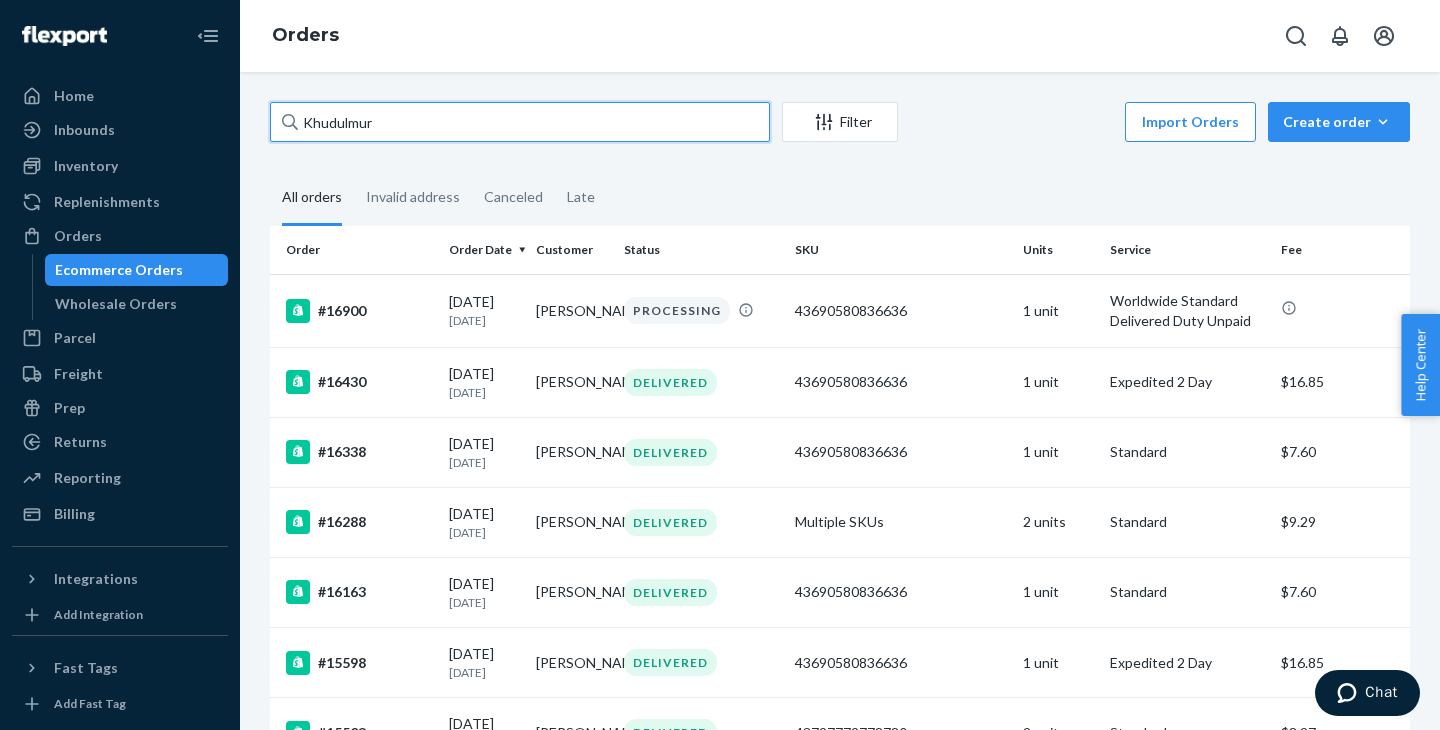 scroll, scrollTop: 0, scrollLeft: 0, axis: both 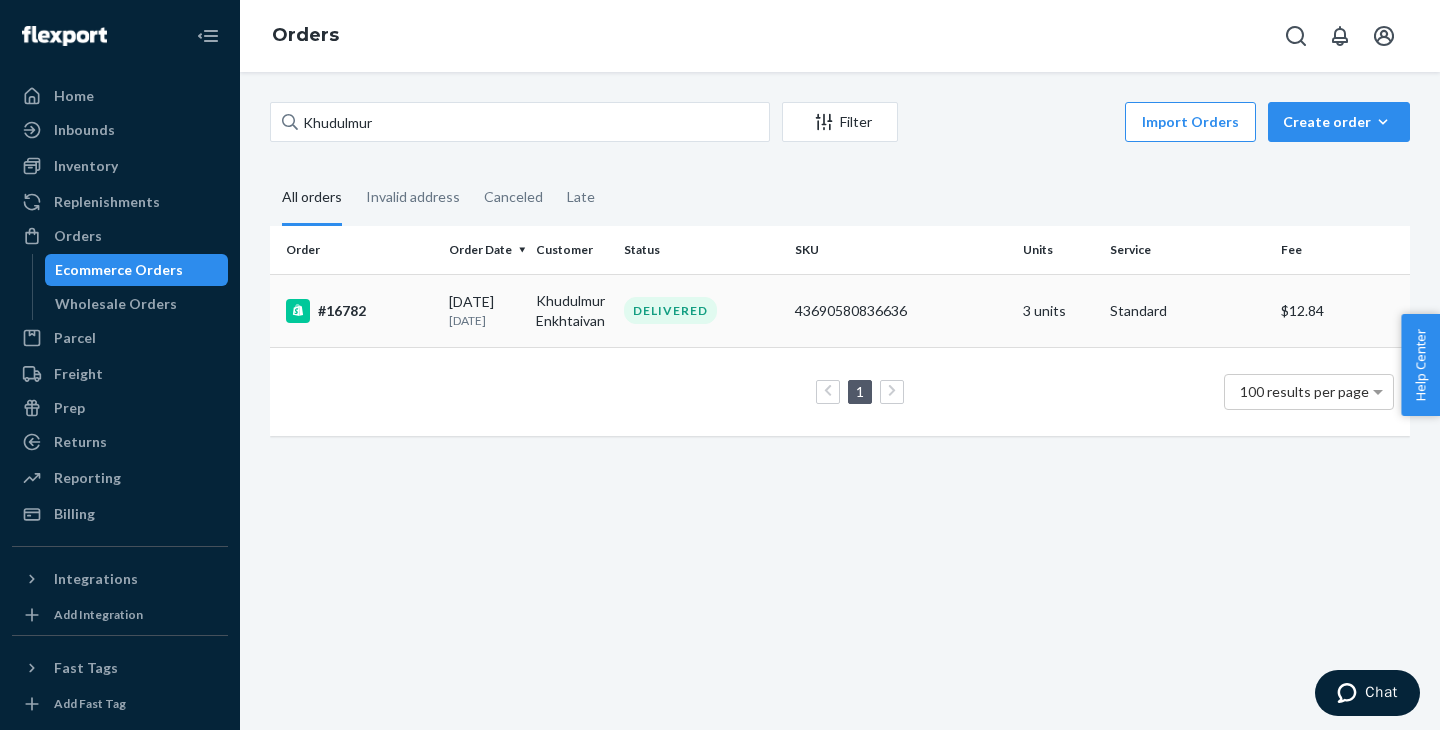 click on "Khudulmur Enkhtaivan" at bounding box center [571, 310] 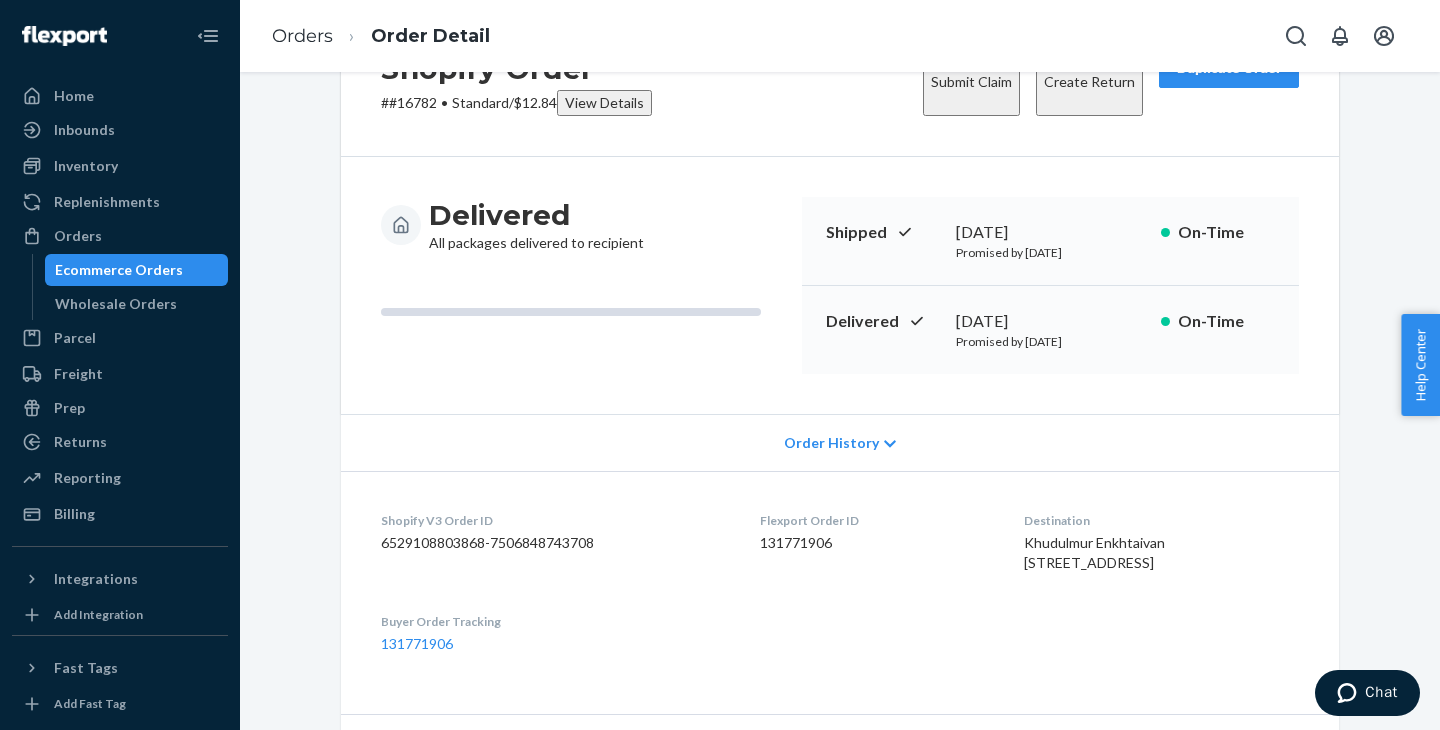 scroll, scrollTop: 0, scrollLeft: 0, axis: both 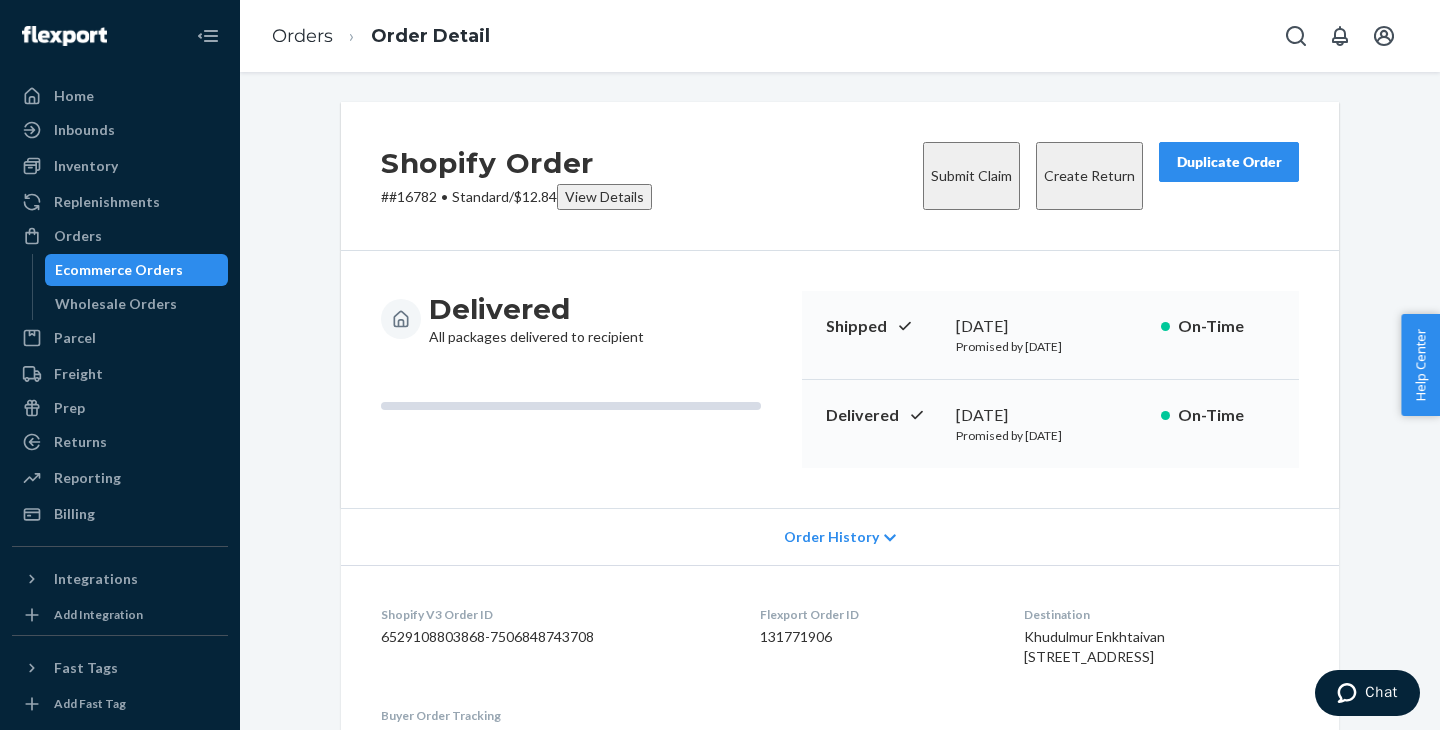 click on "Create Return" at bounding box center [1089, 176] 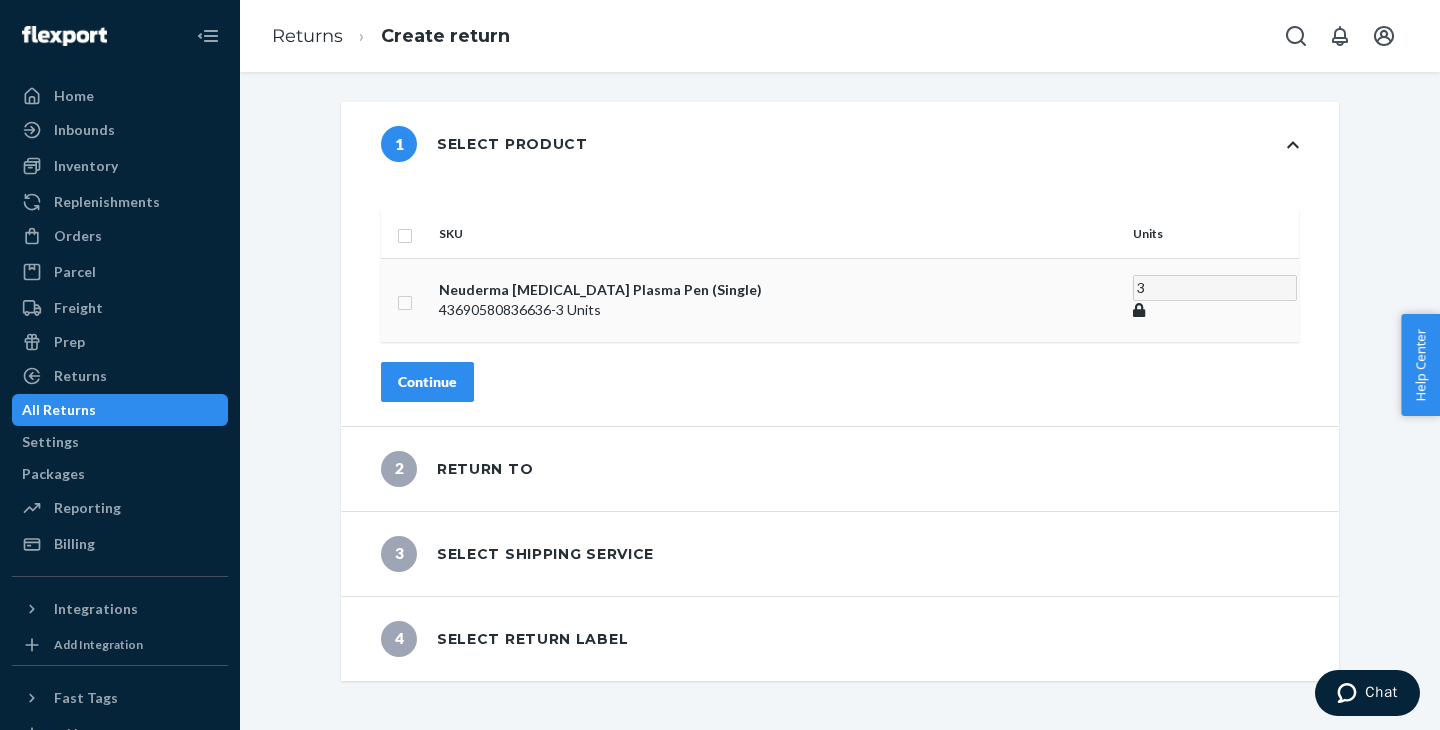click at bounding box center [405, 300] 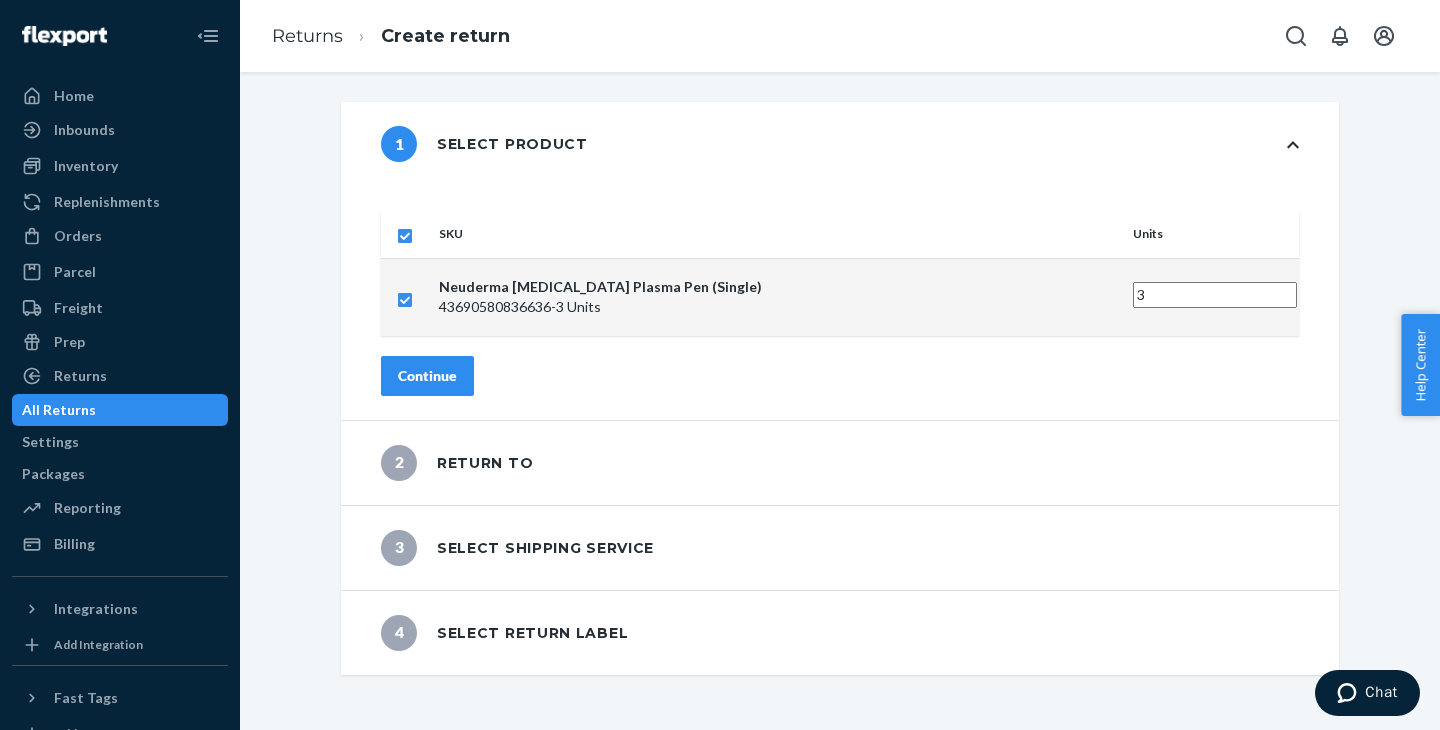 click on "3" at bounding box center [1215, 295] 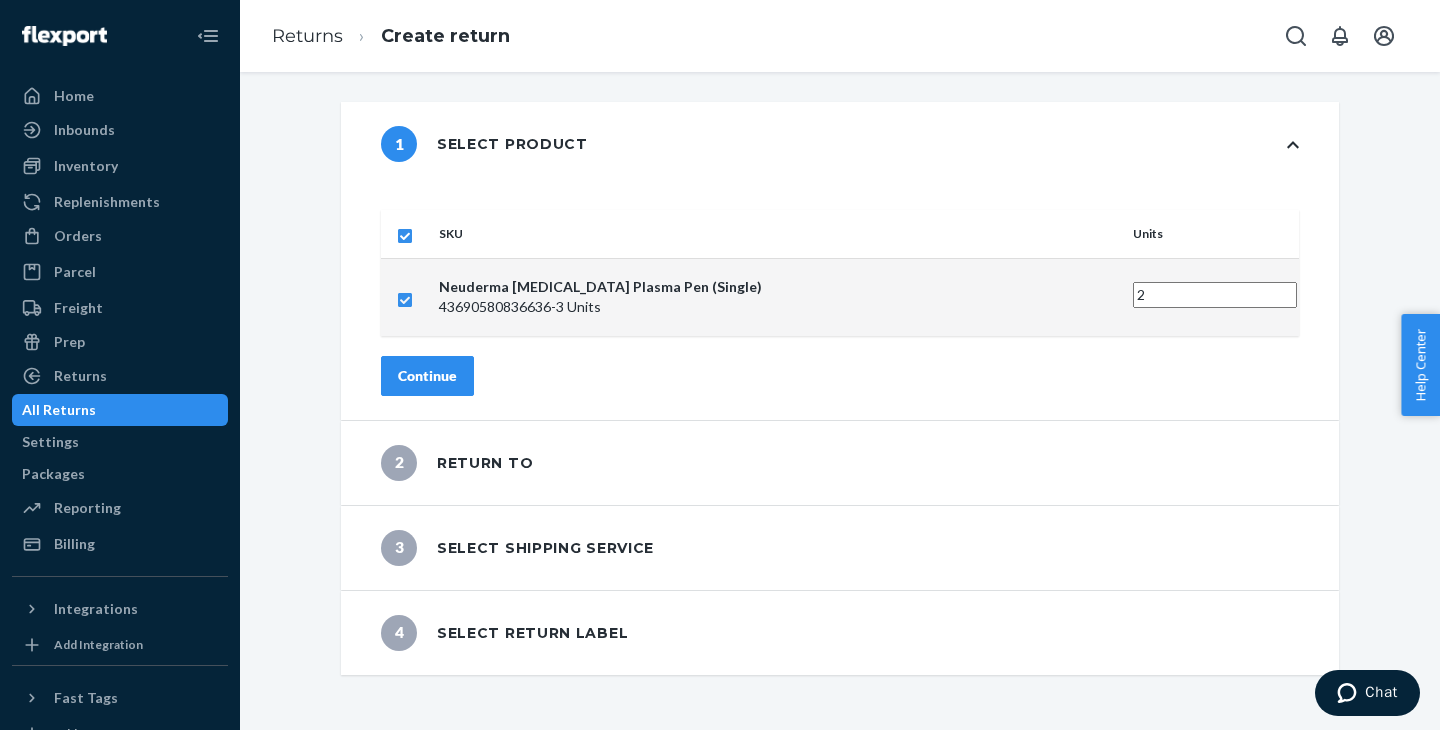type on "2" 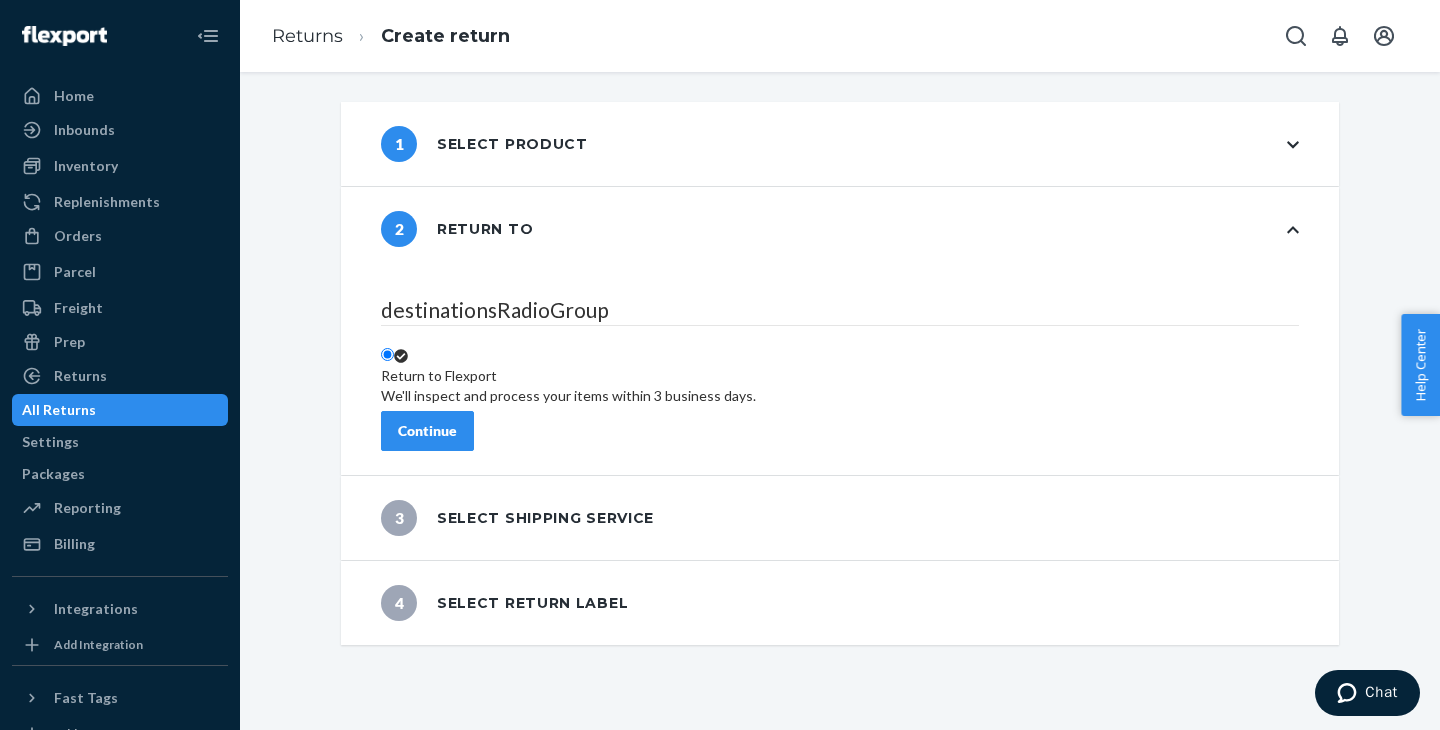 click on "Continue" at bounding box center (427, 431) 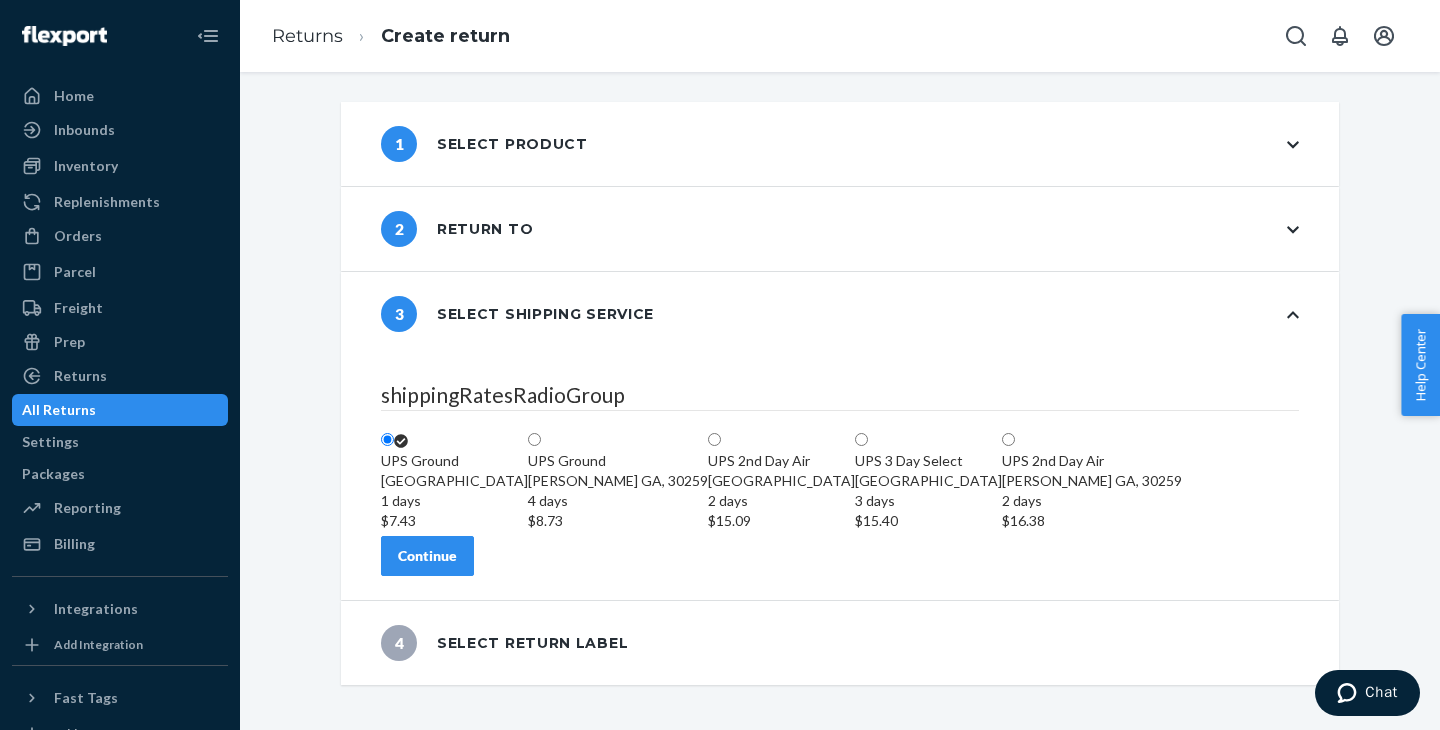 scroll, scrollTop: 66, scrollLeft: 0, axis: vertical 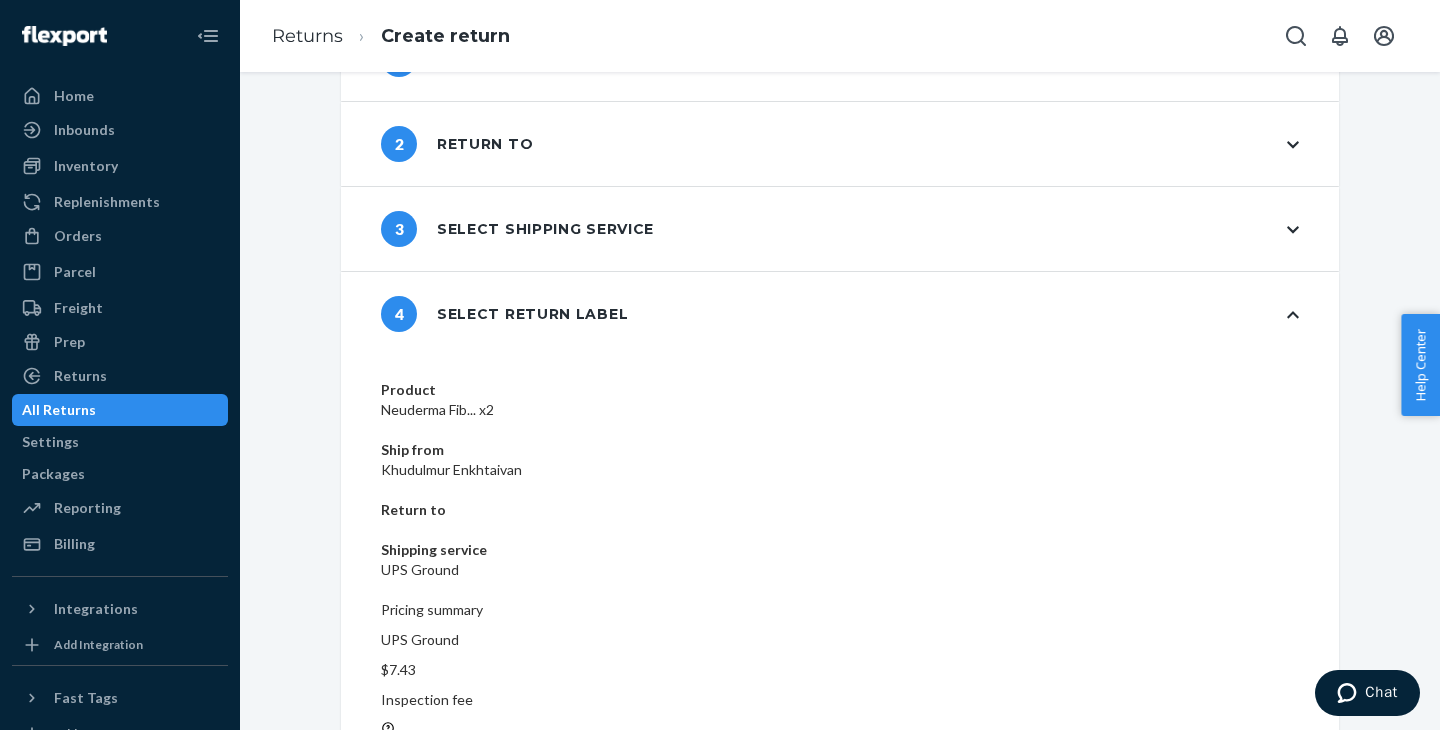 click on "Create return label" at bounding box center (460, 911) 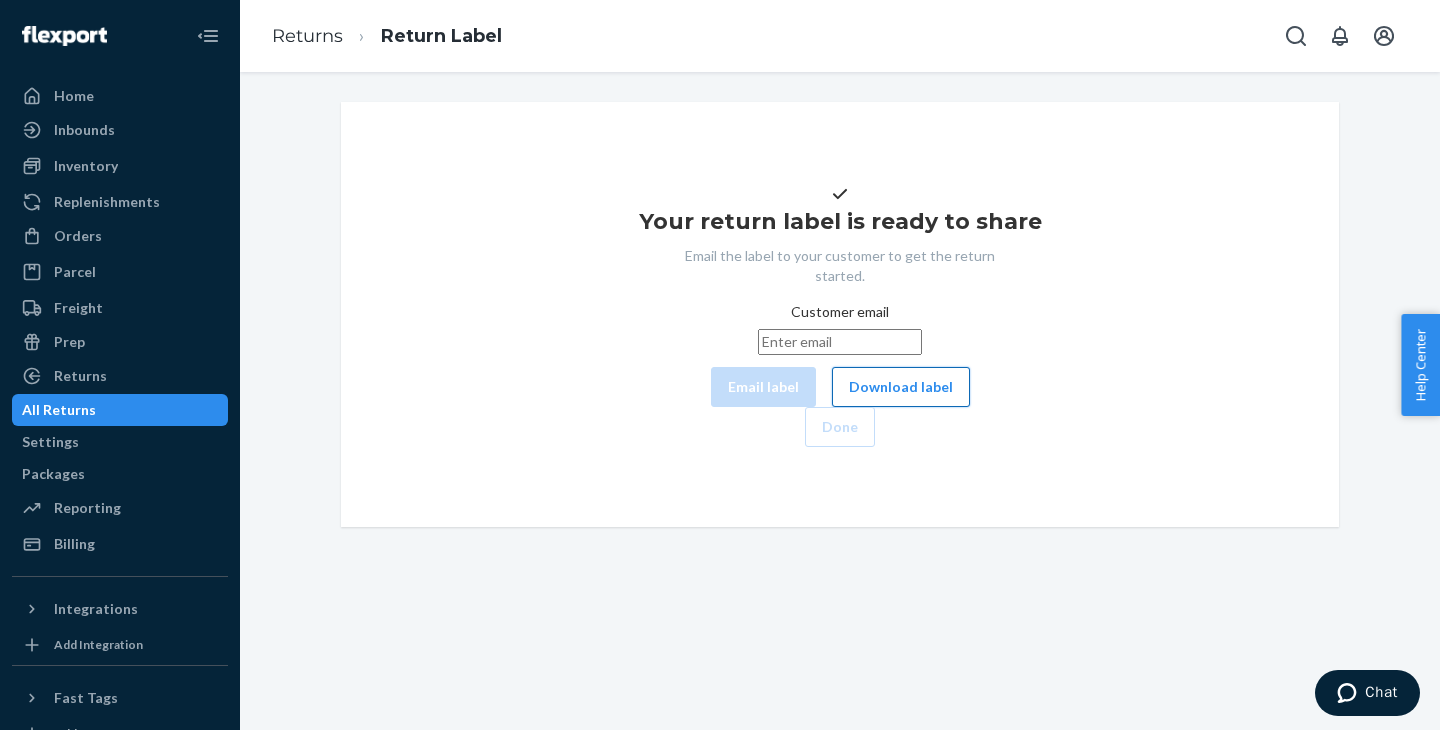 click on "Download label" at bounding box center (901, 387) 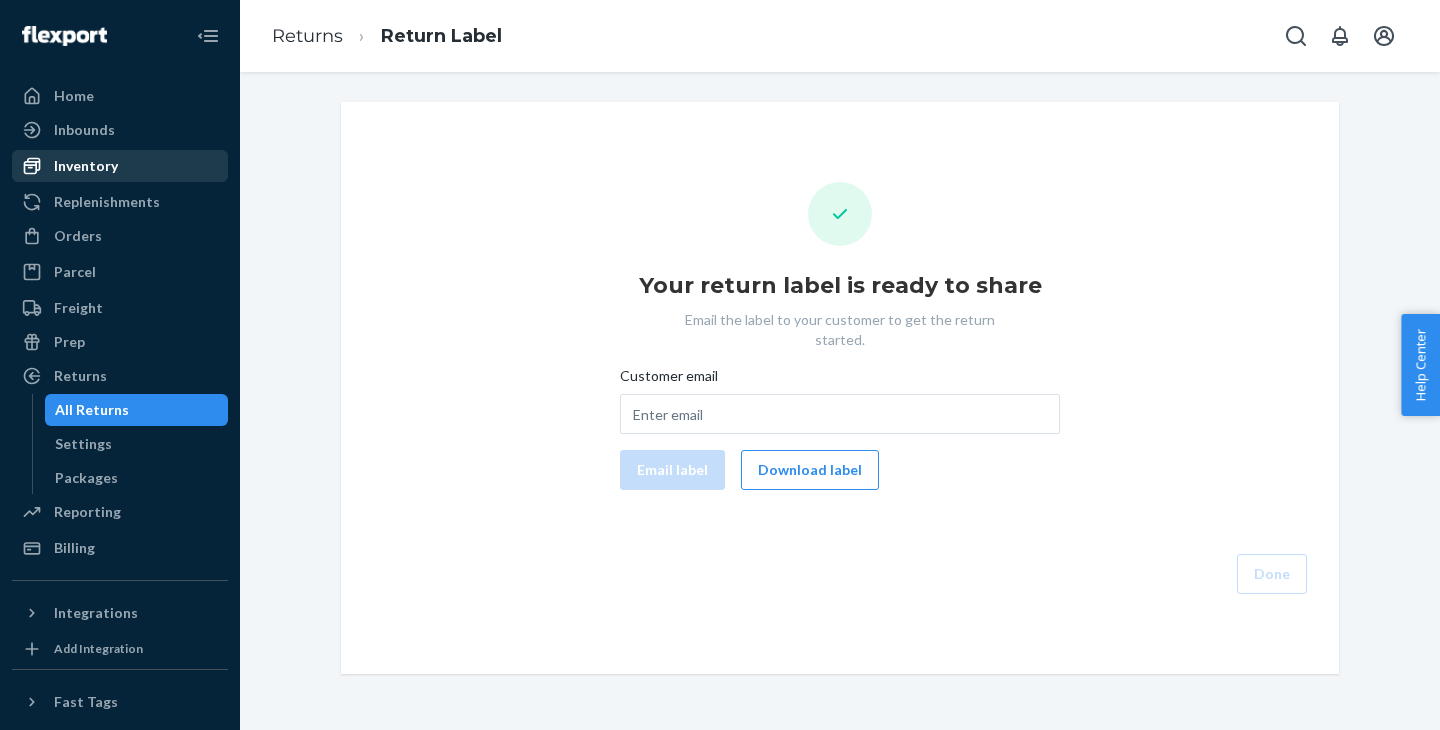 scroll, scrollTop: 0, scrollLeft: 0, axis: both 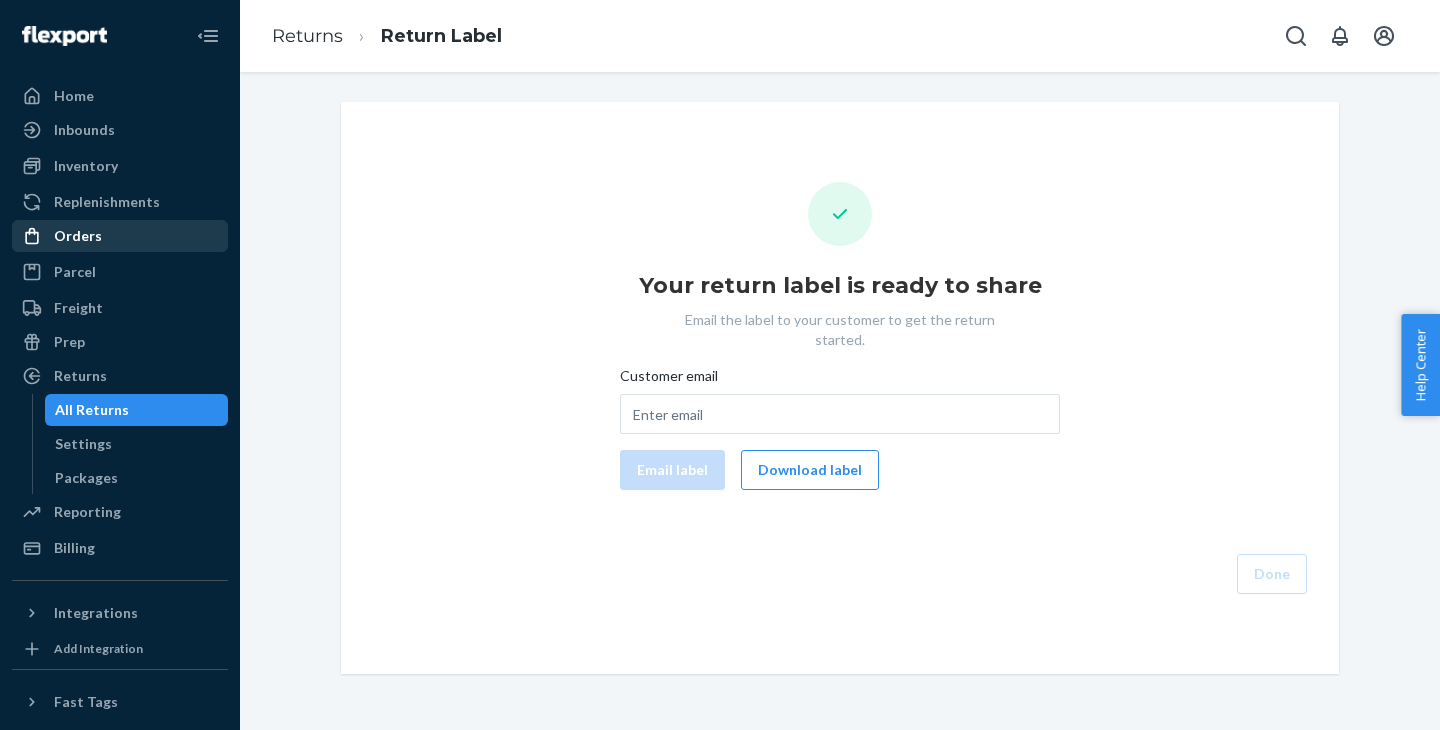click on "Orders" at bounding box center [120, 236] 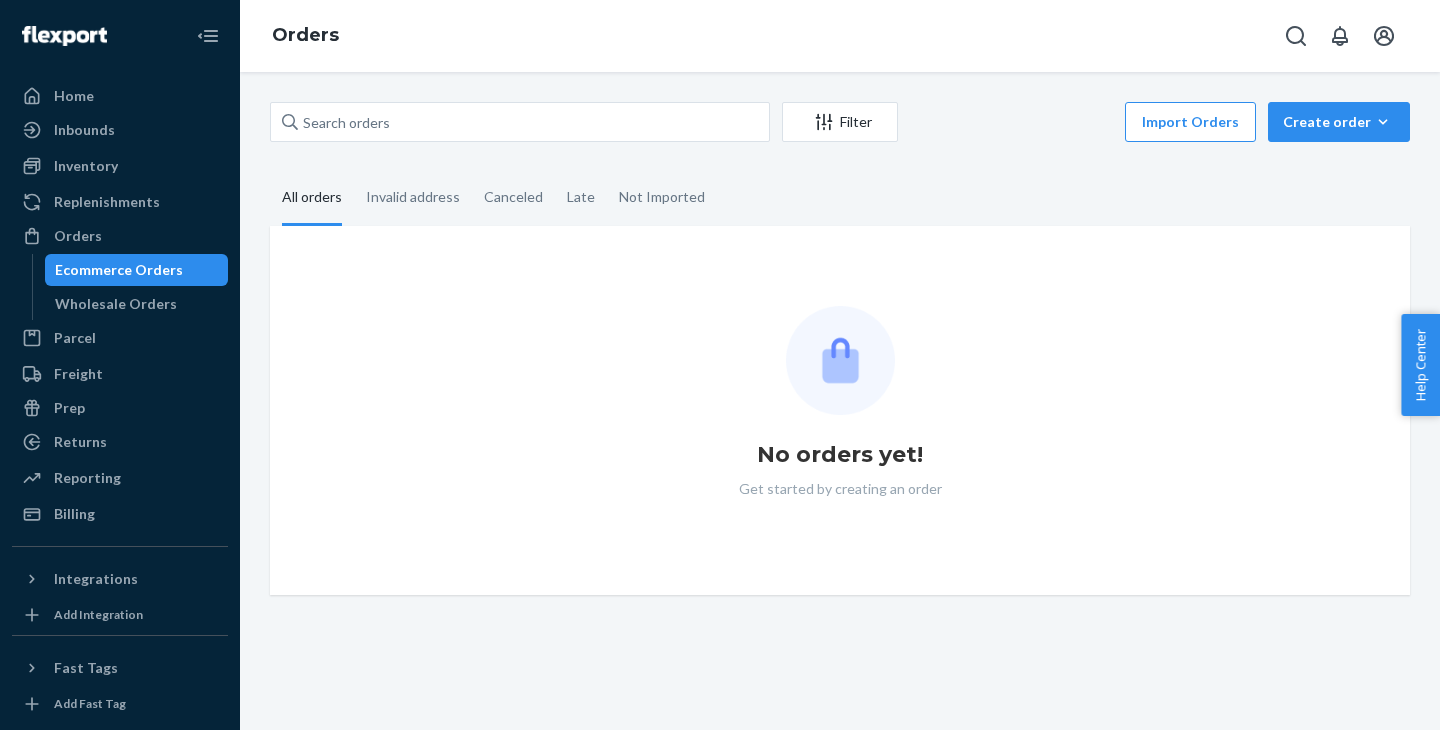 scroll, scrollTop: 0, scrollLeft: 0, axis: both 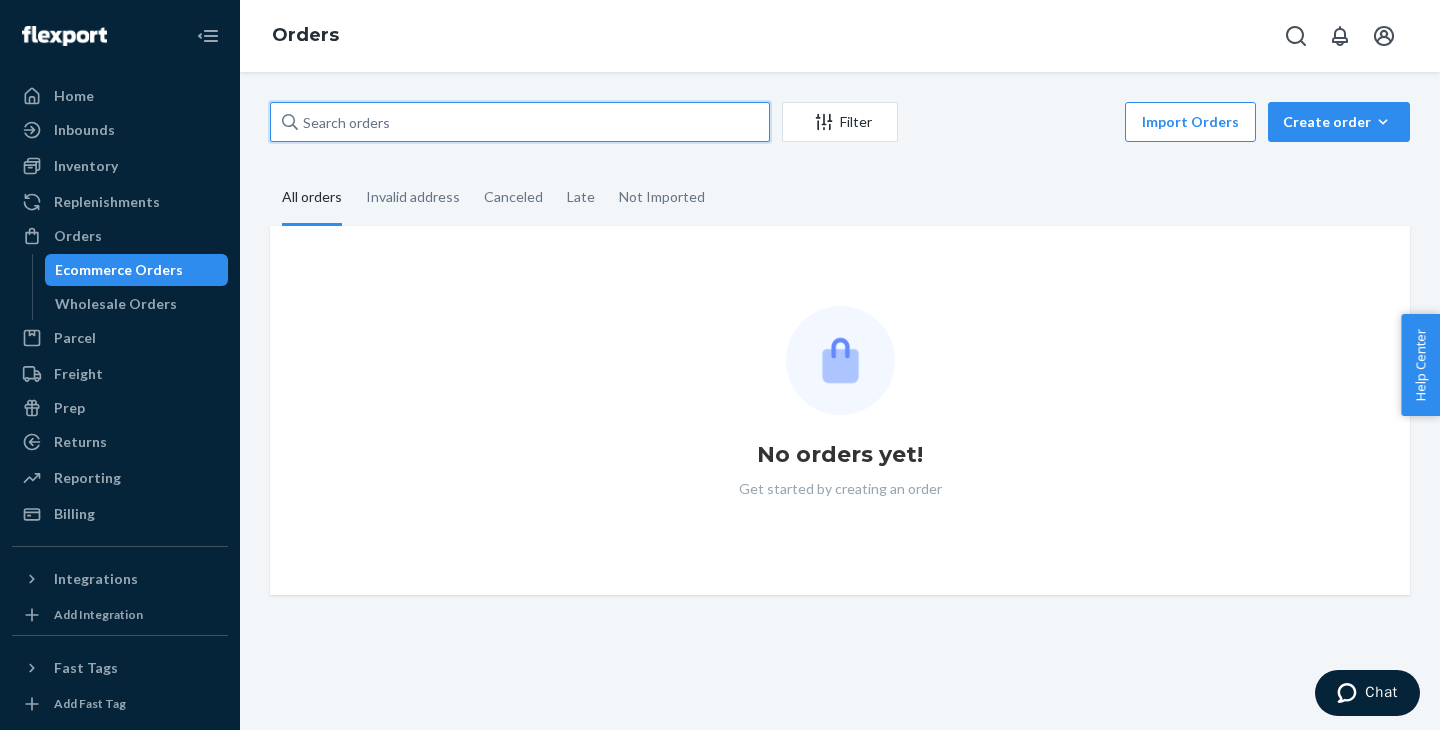 click at bounding box center [520, 122] 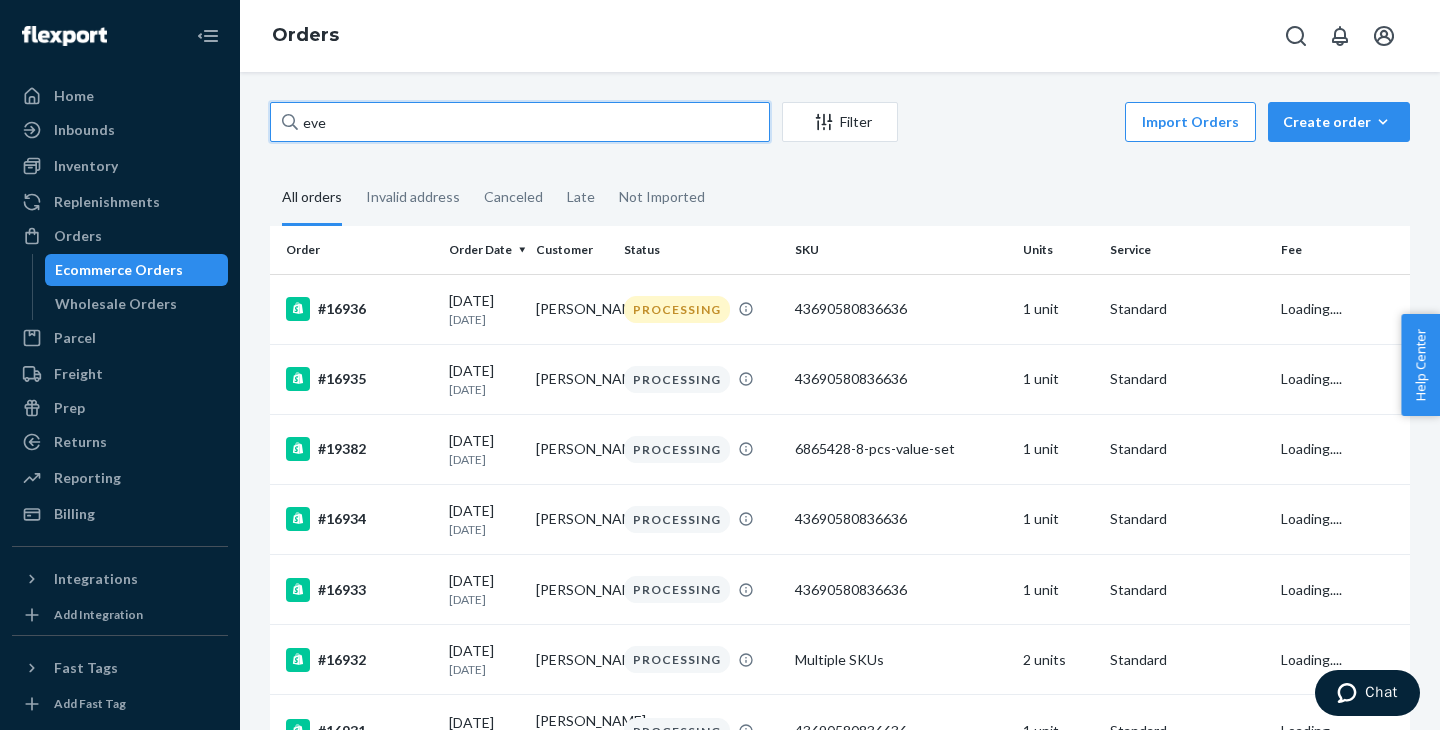 type on "ever" 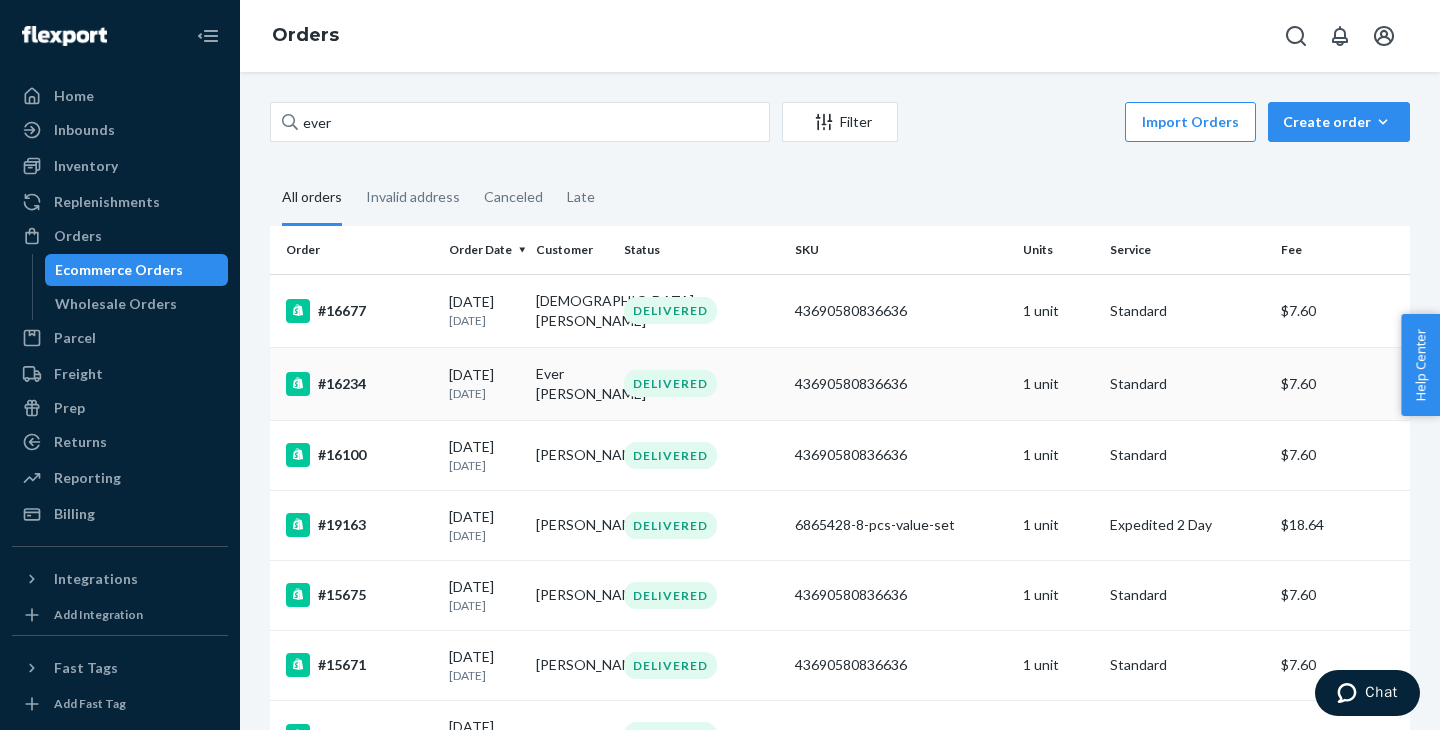 click on "06/15/2025 26 days ago" at bounding box center [484, 383] 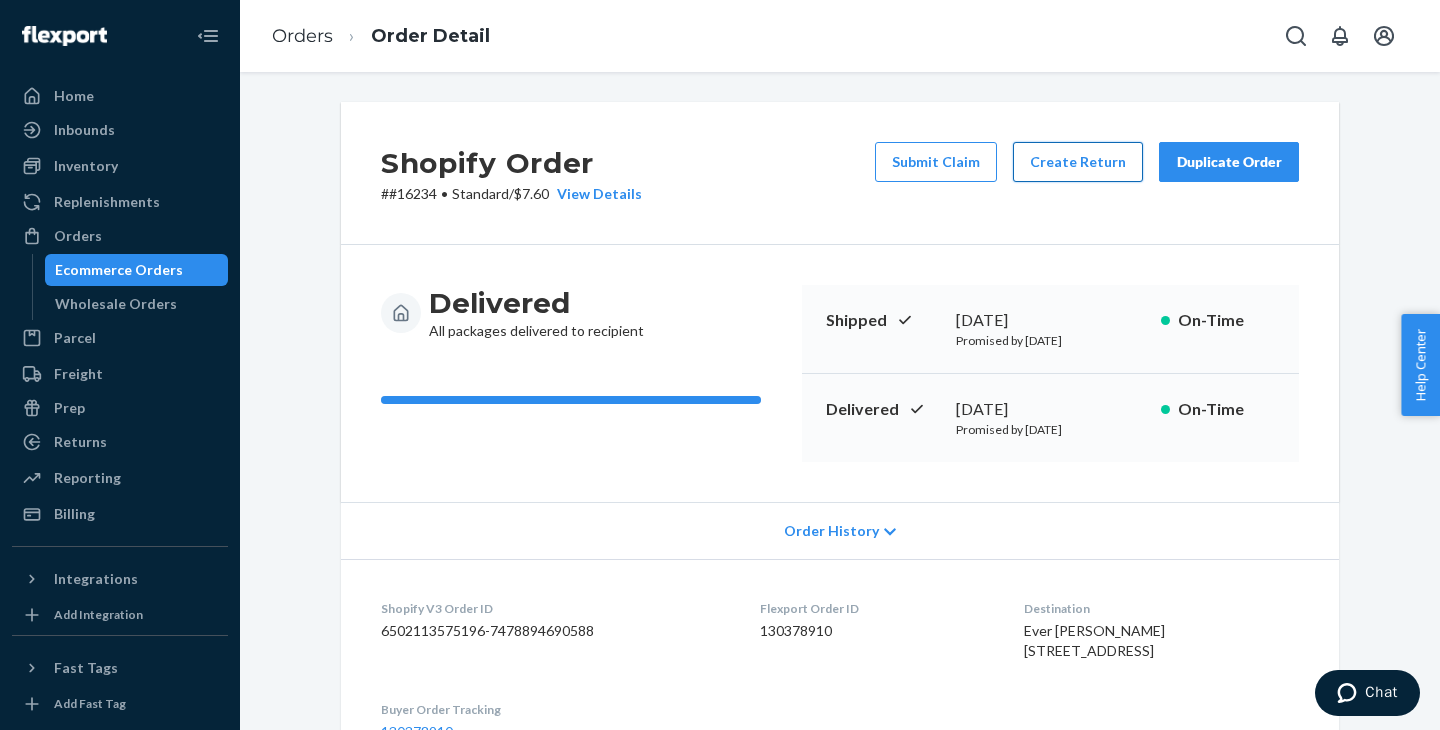 click on "Create Return" at bounding box center [1078, 162] 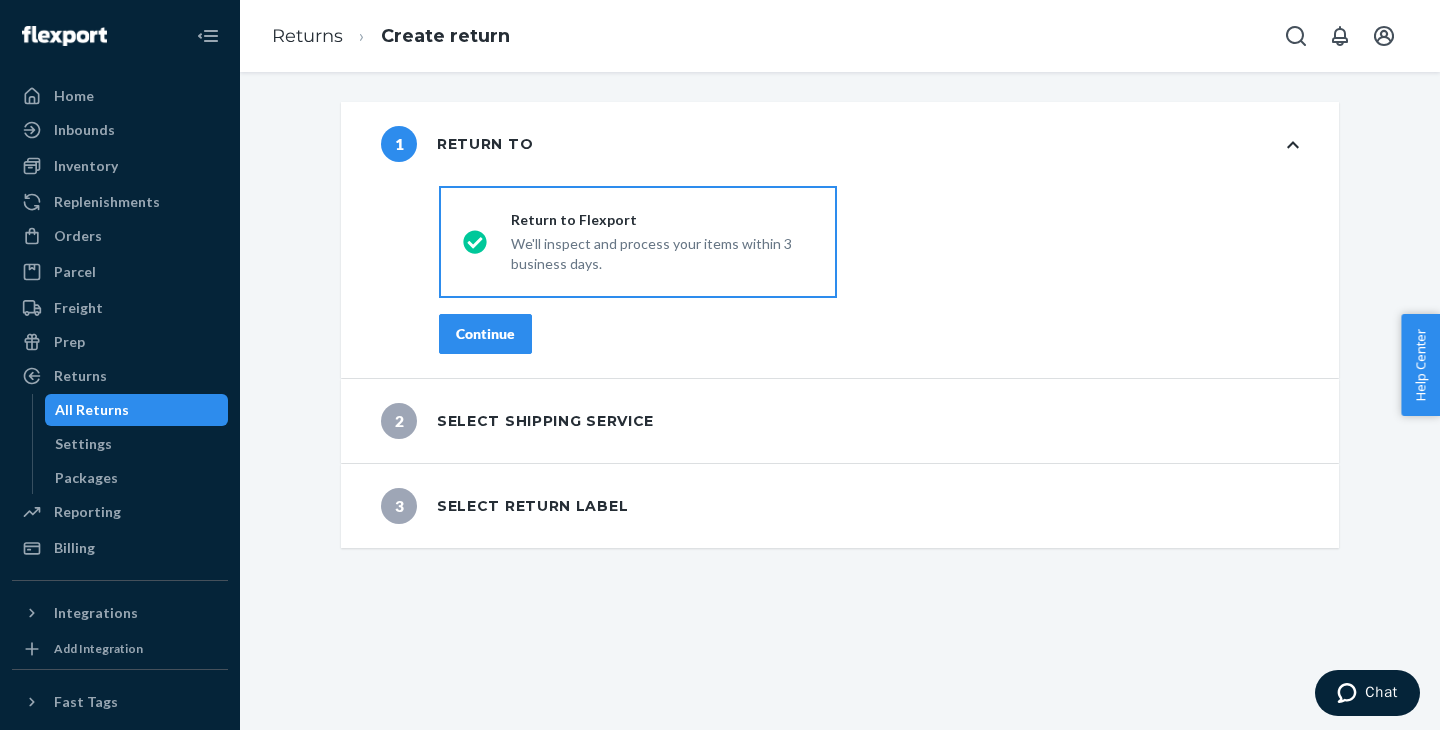 click on "Continue" at bounding box center (485, 334) 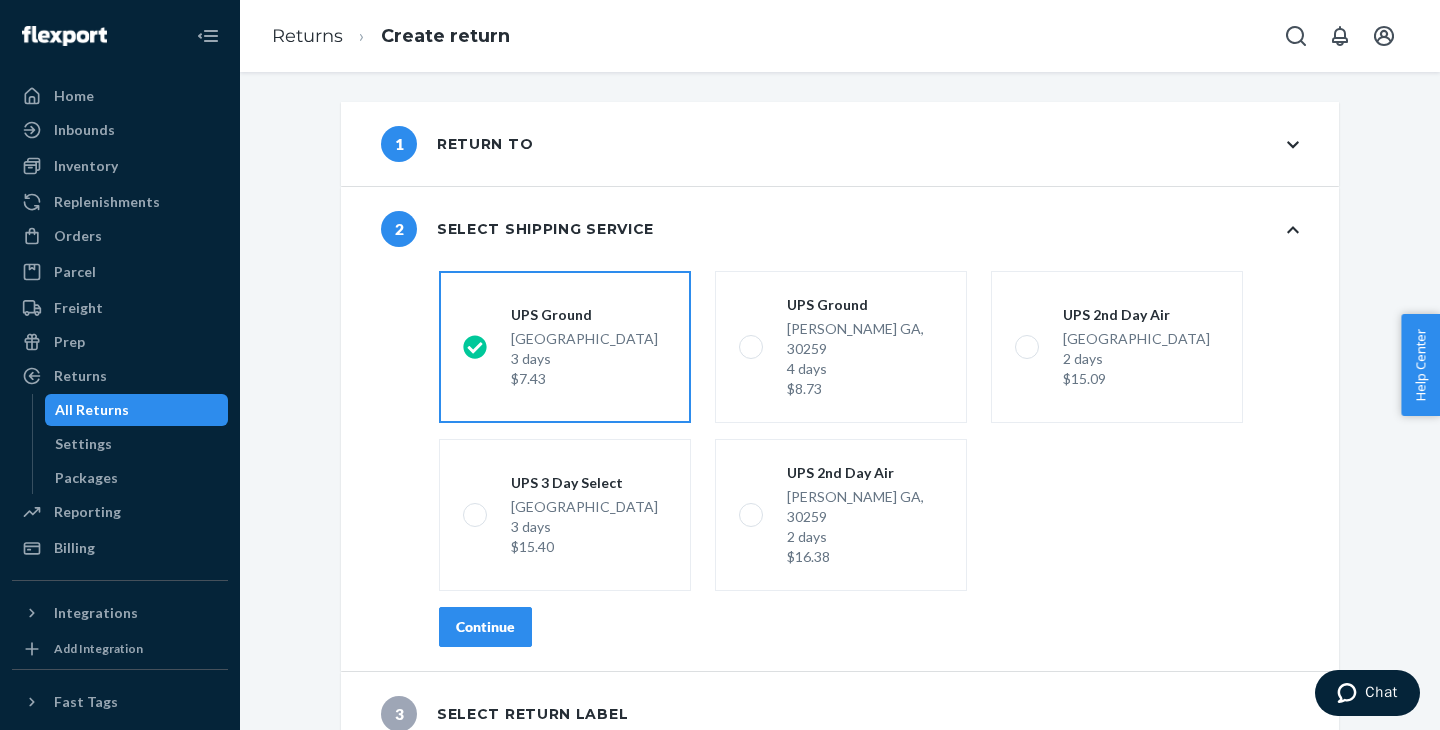 click on "Continue" at bounding box center (485, 627) 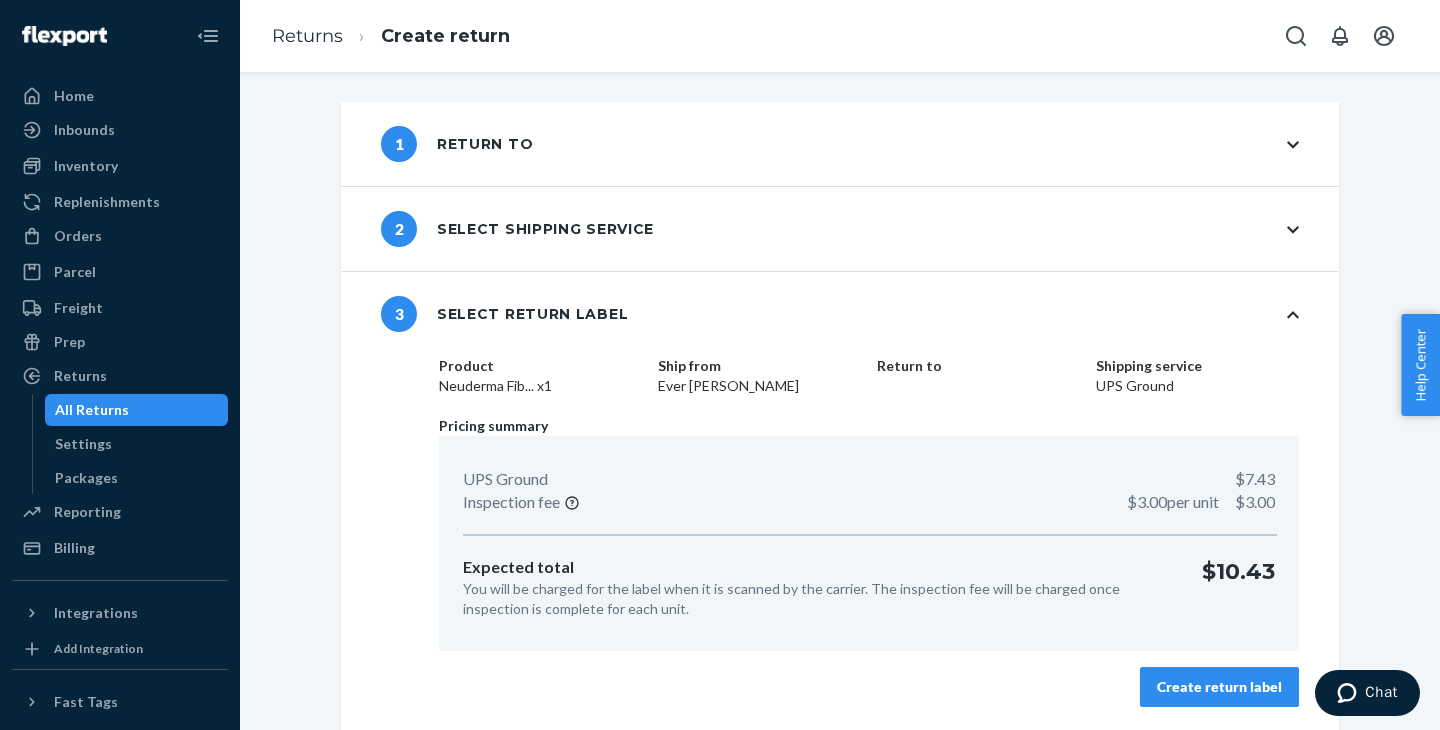 scroll, scrollTop: 0, scrollLeft: 0, axis: both 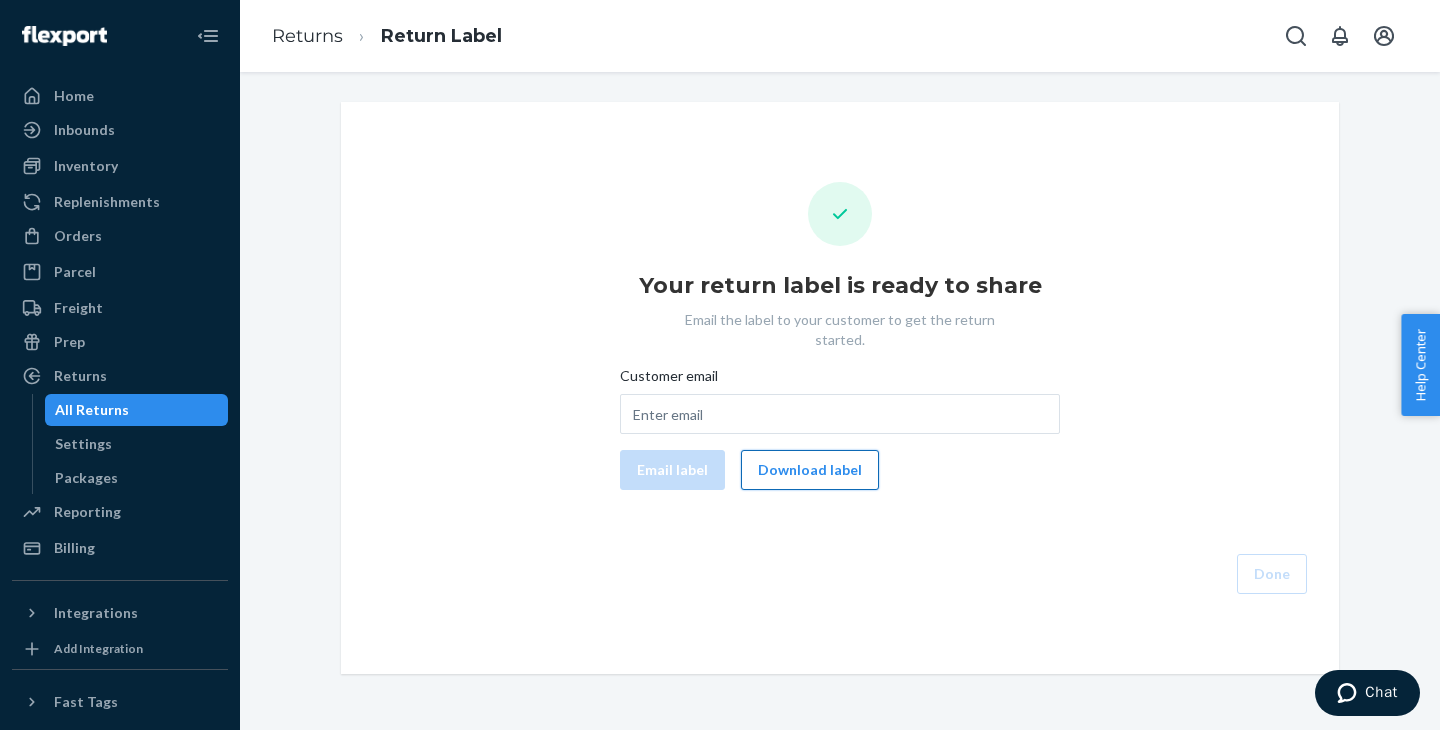 click on "Download label" at bounding box center [810, 470] 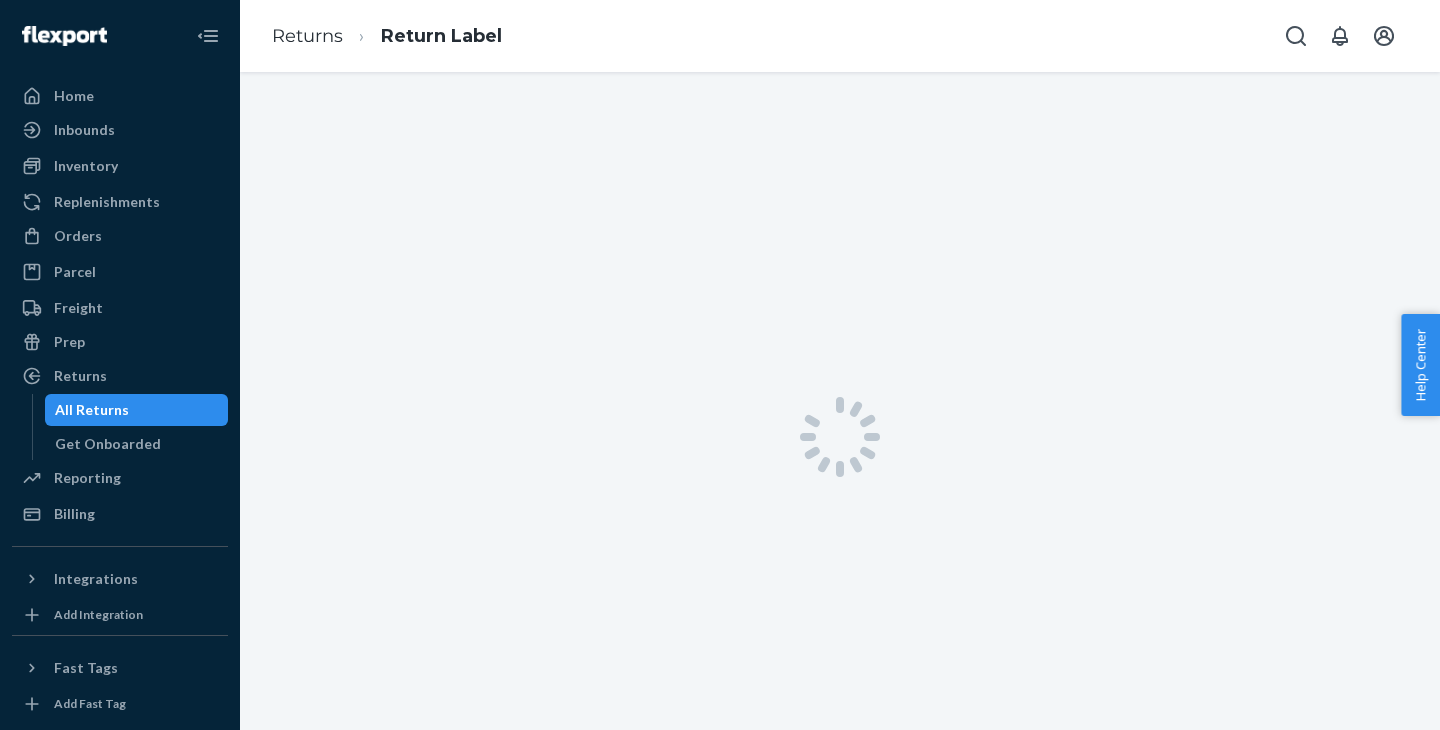 scroll, scrollTop: 0, scrollLeft: 0, axis: both 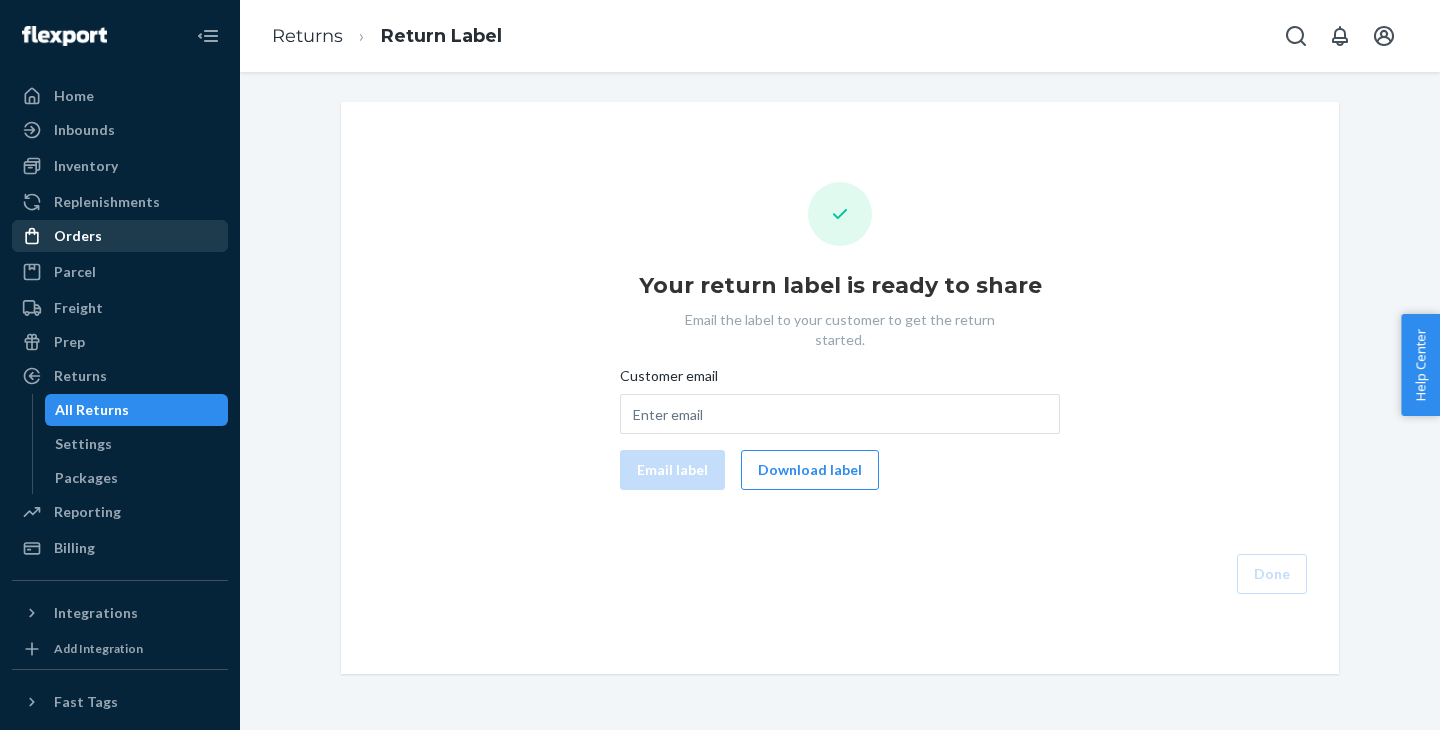 click on "Orders" at bounding box center (120, 236) 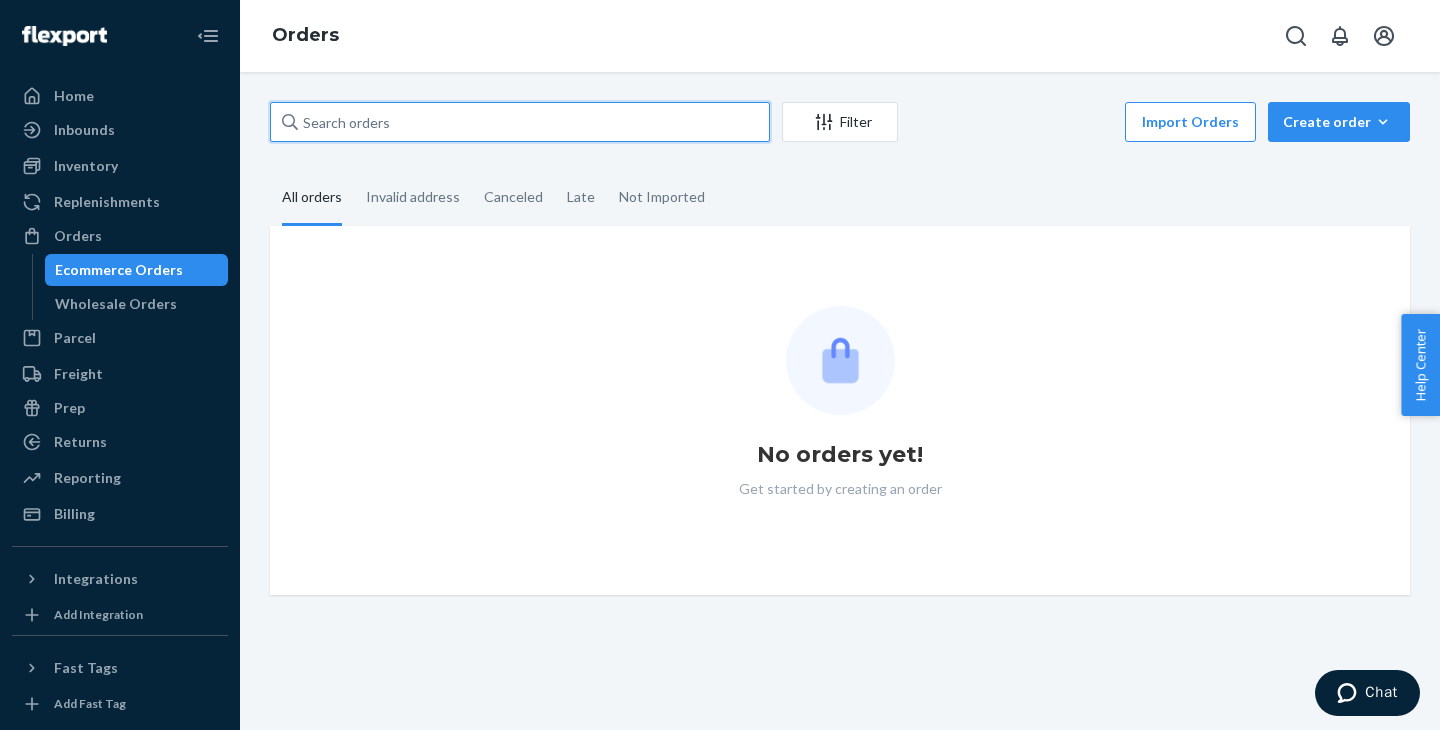 click at bounding box center [520, 122] 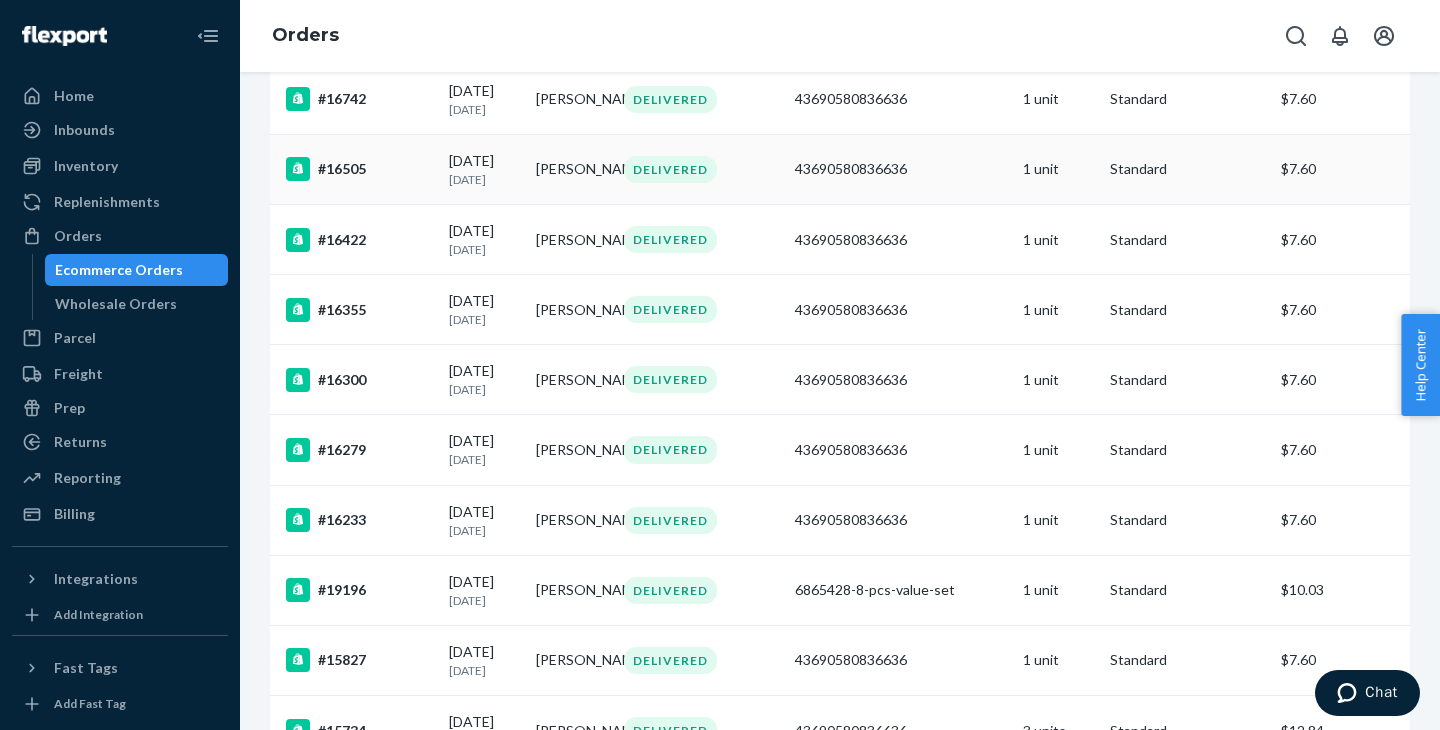 scroll, scrollTop: 353, scrollLeft: 0, axis: vertical 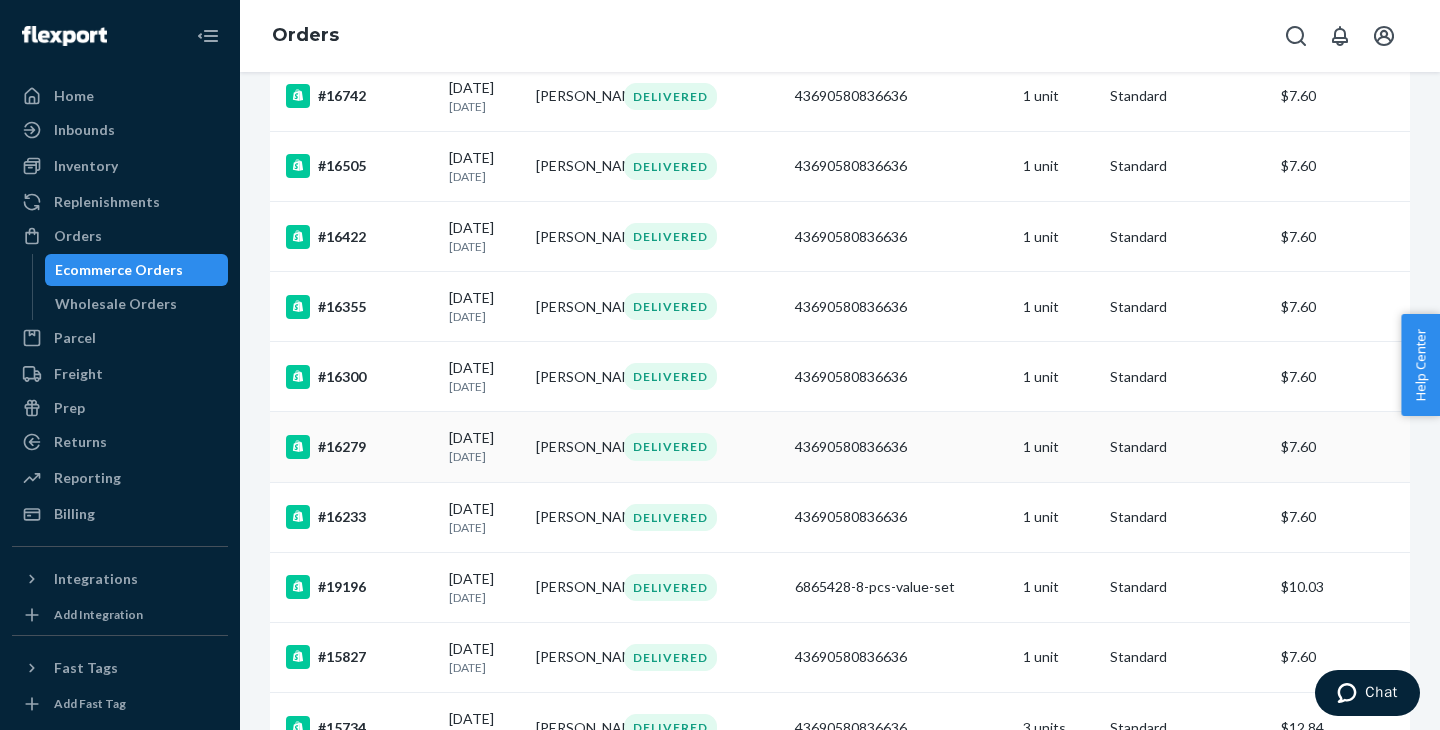 type on "michelle" 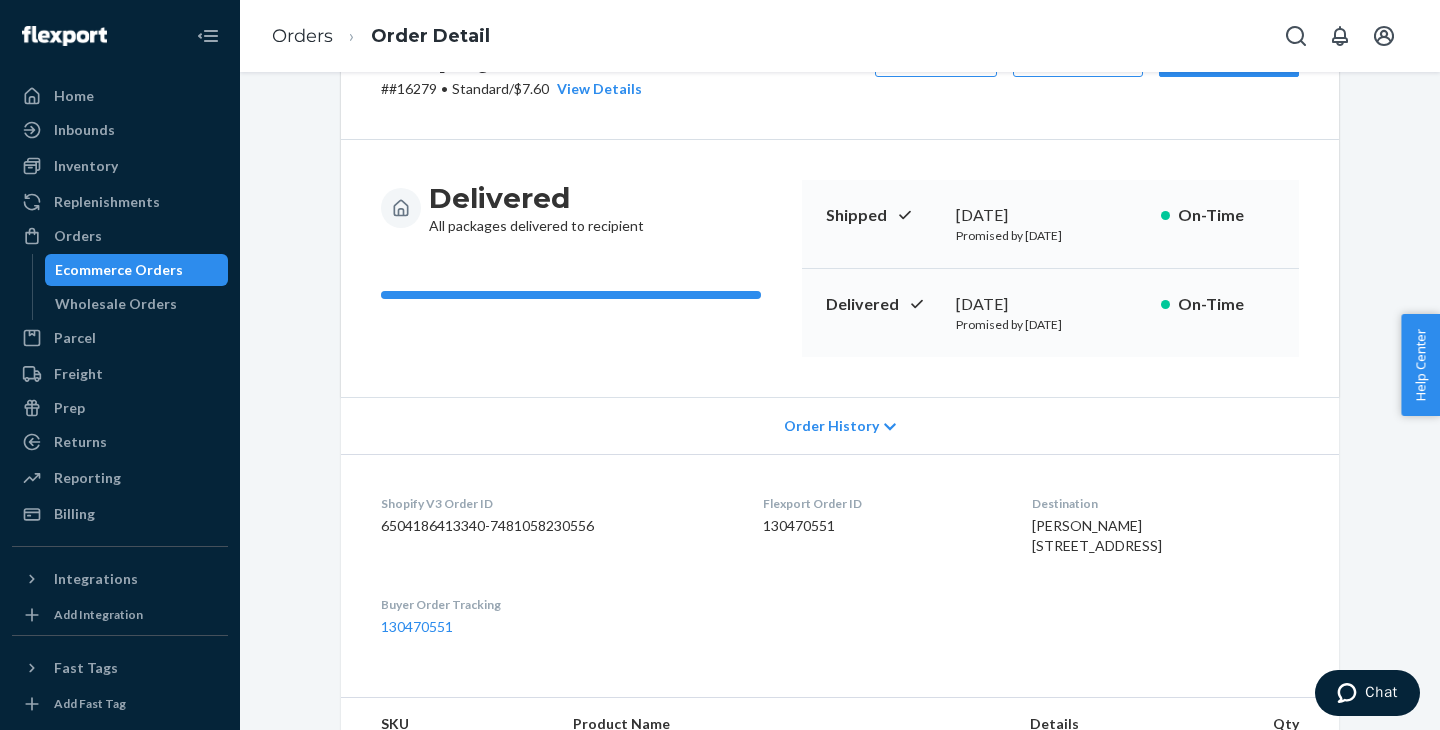 scroll, scrollTop: 128, scrollLeft: 0, axis: vertical 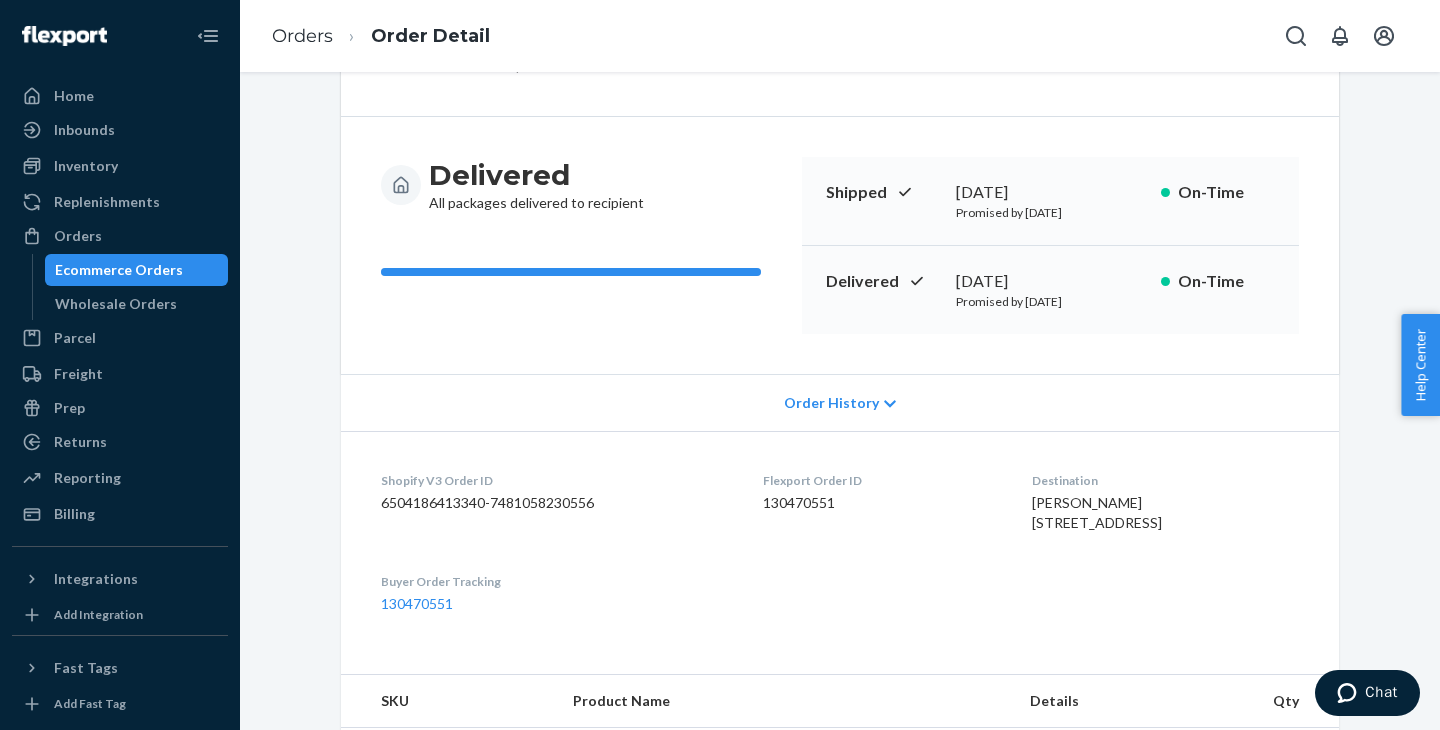 click on "130470551" at bounding box center (881, 503) 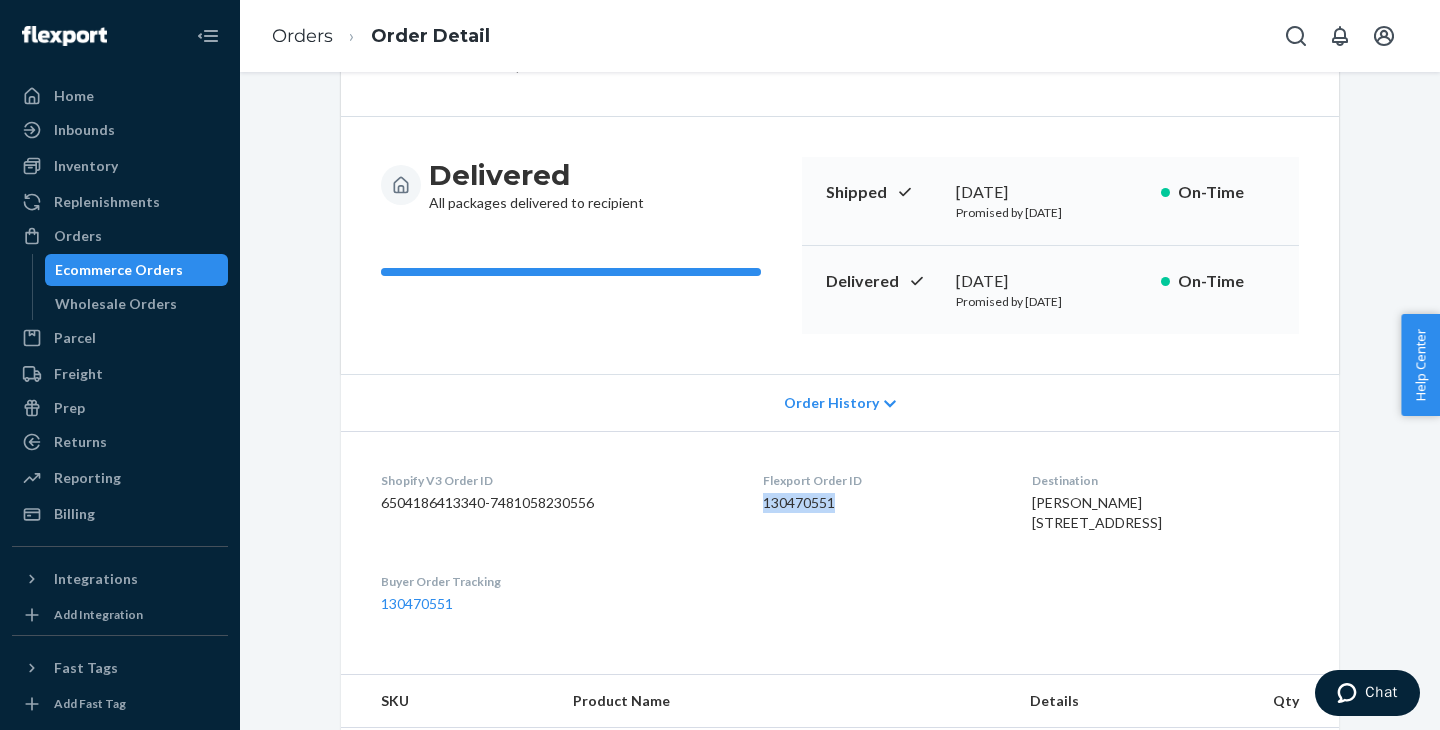 click on "130470551" at bounding box center [881, 503] 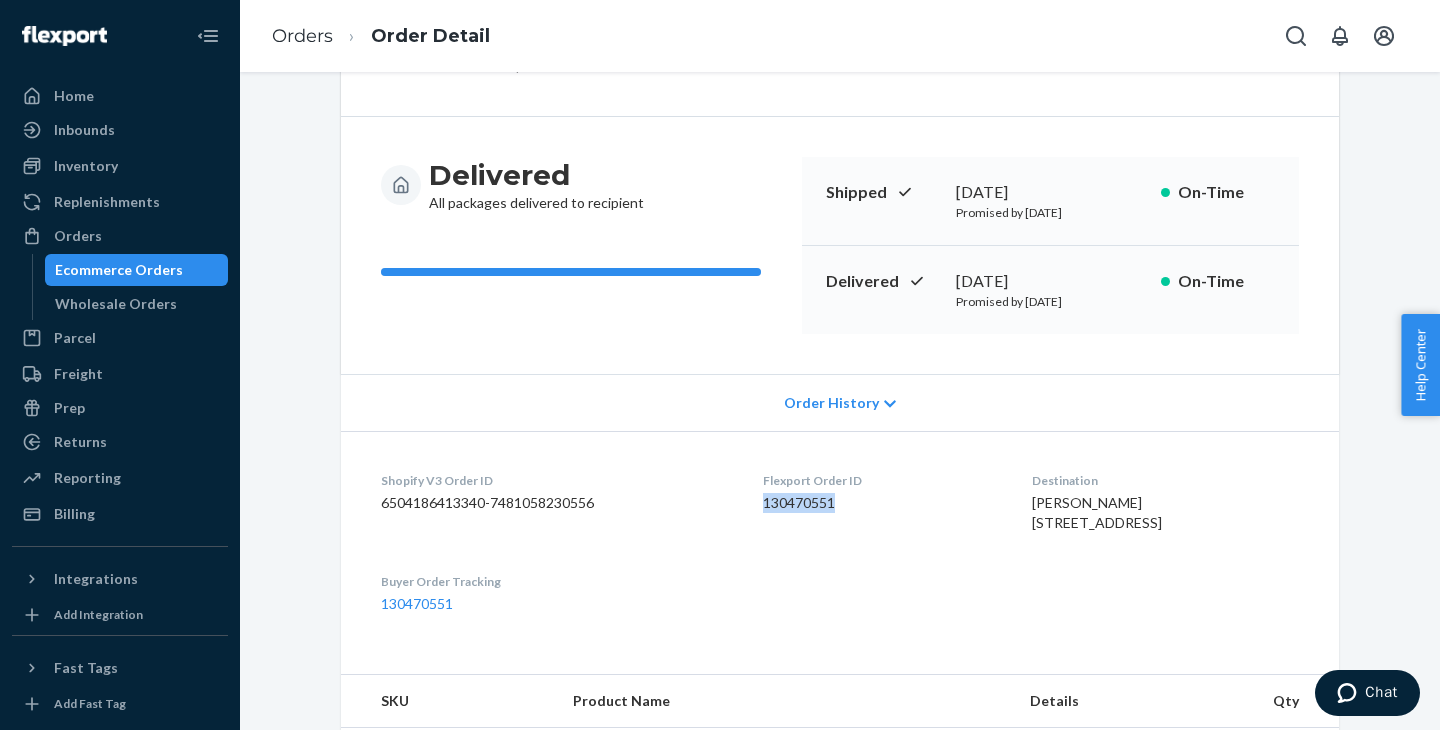 copy on "130470551" 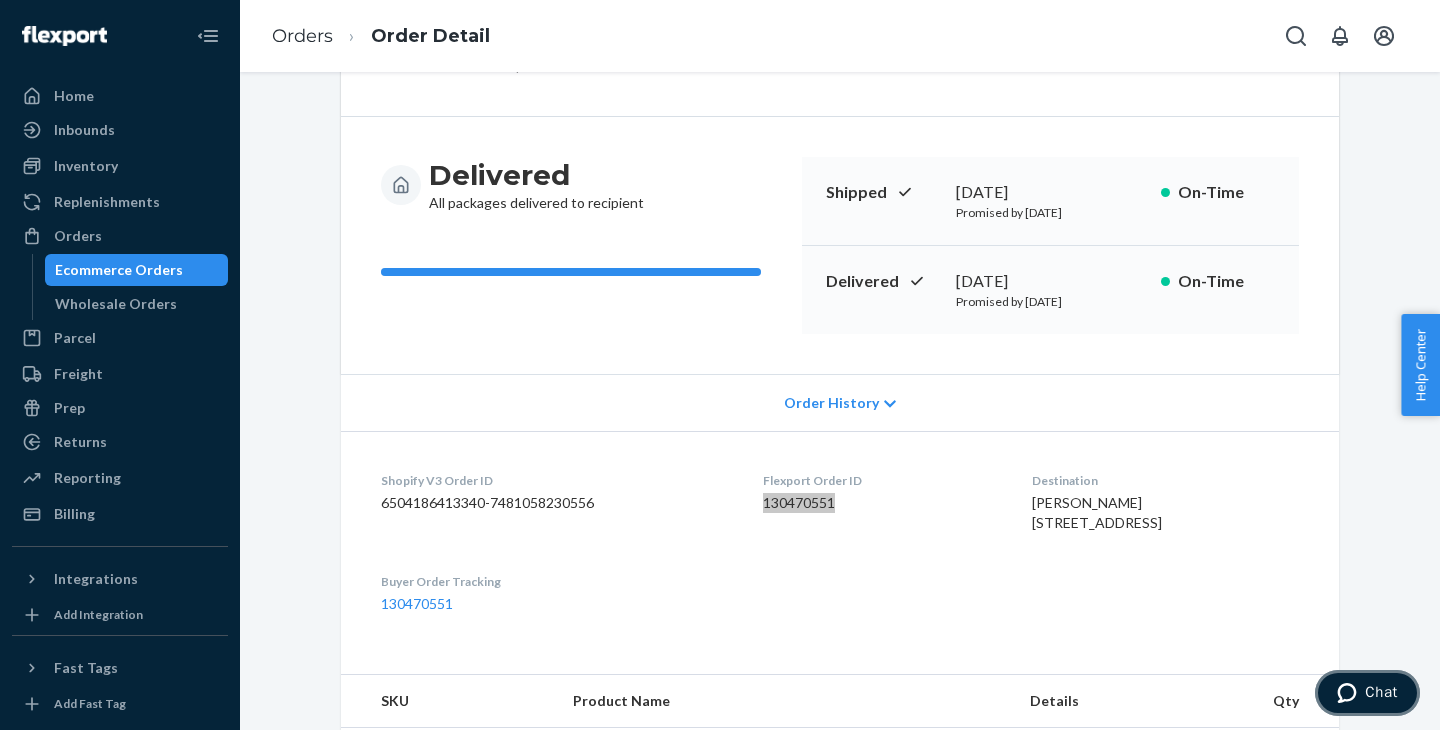 click on "Chat" at bounding box center [1367, 693] 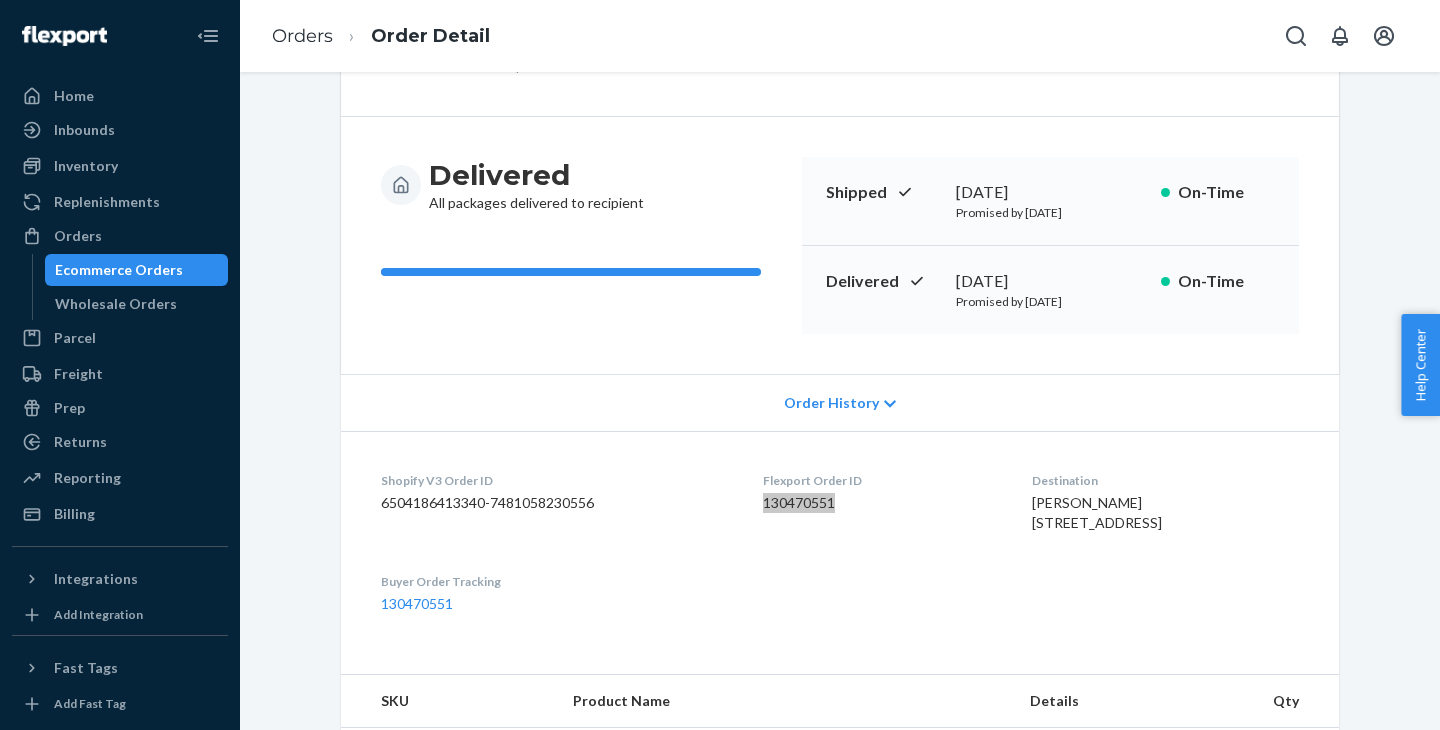 scroll, scrollTop: 0, scrollLeft: 0, axis: both 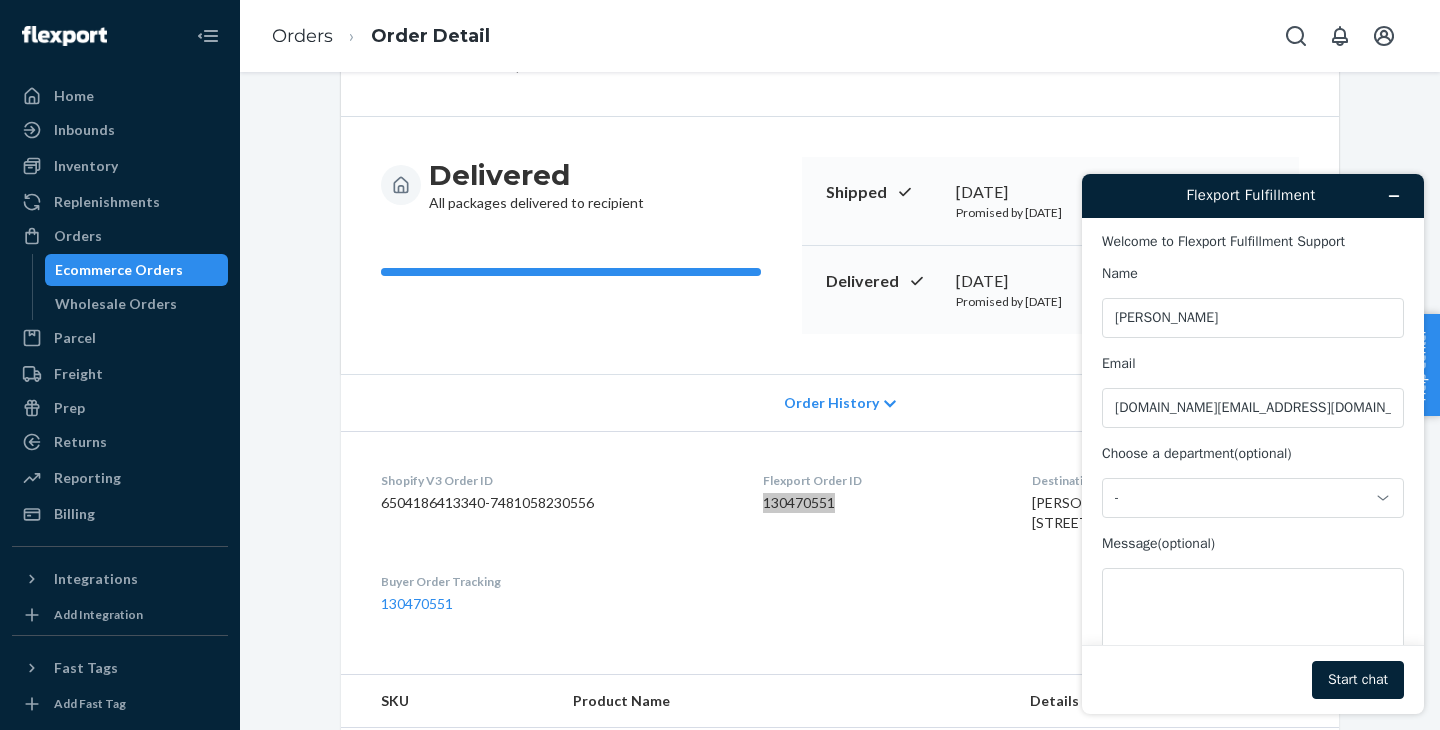 type 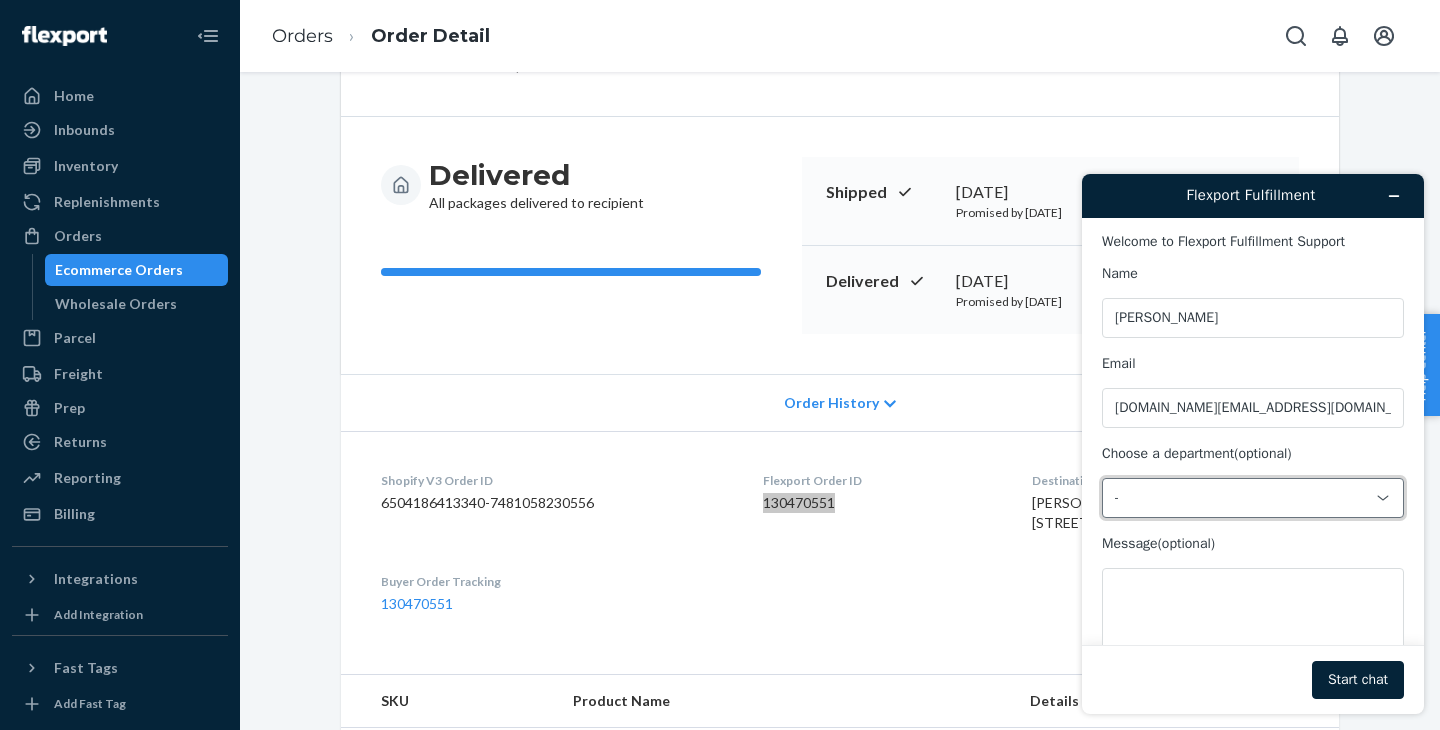 click on "-" at bounding box center [1241, 498] 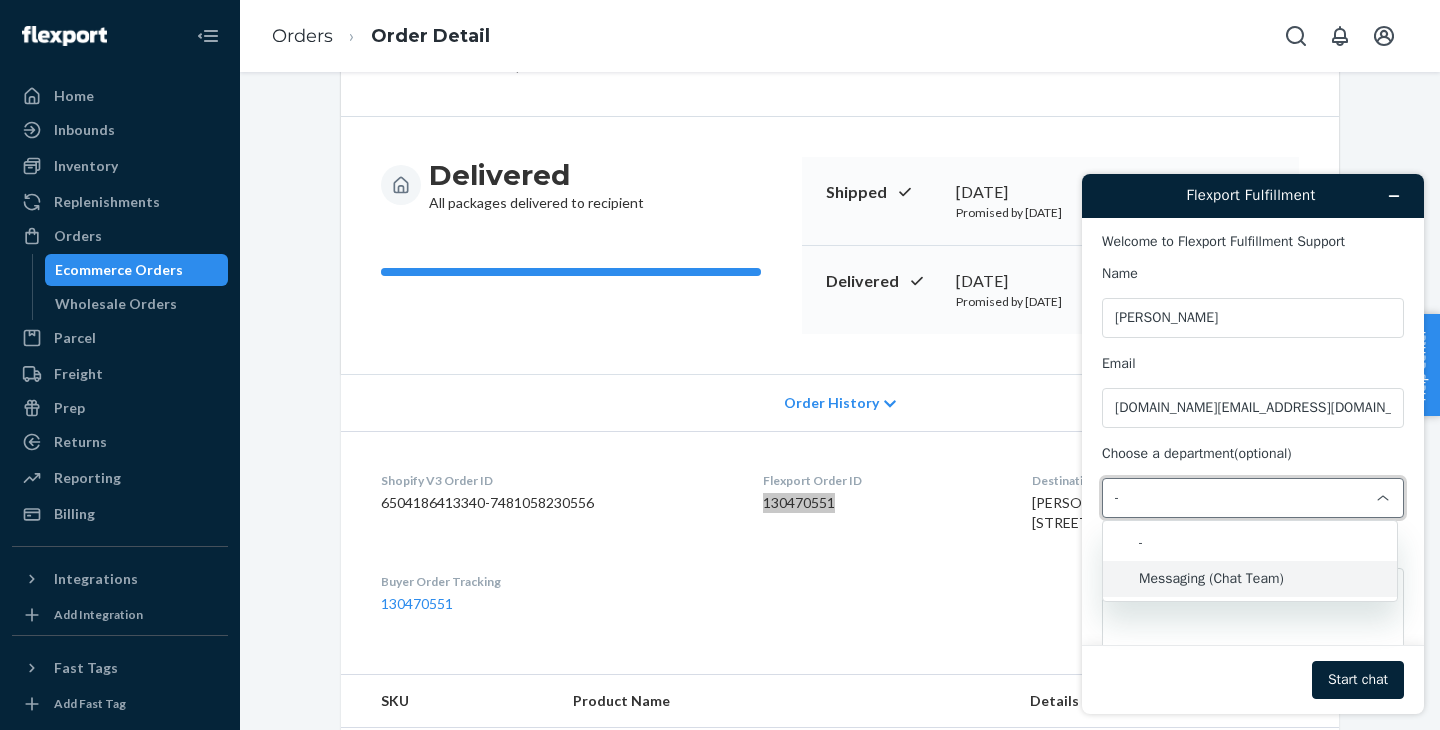 click on "Messaging (Chat Team)" at bounding box center [1250, 579] 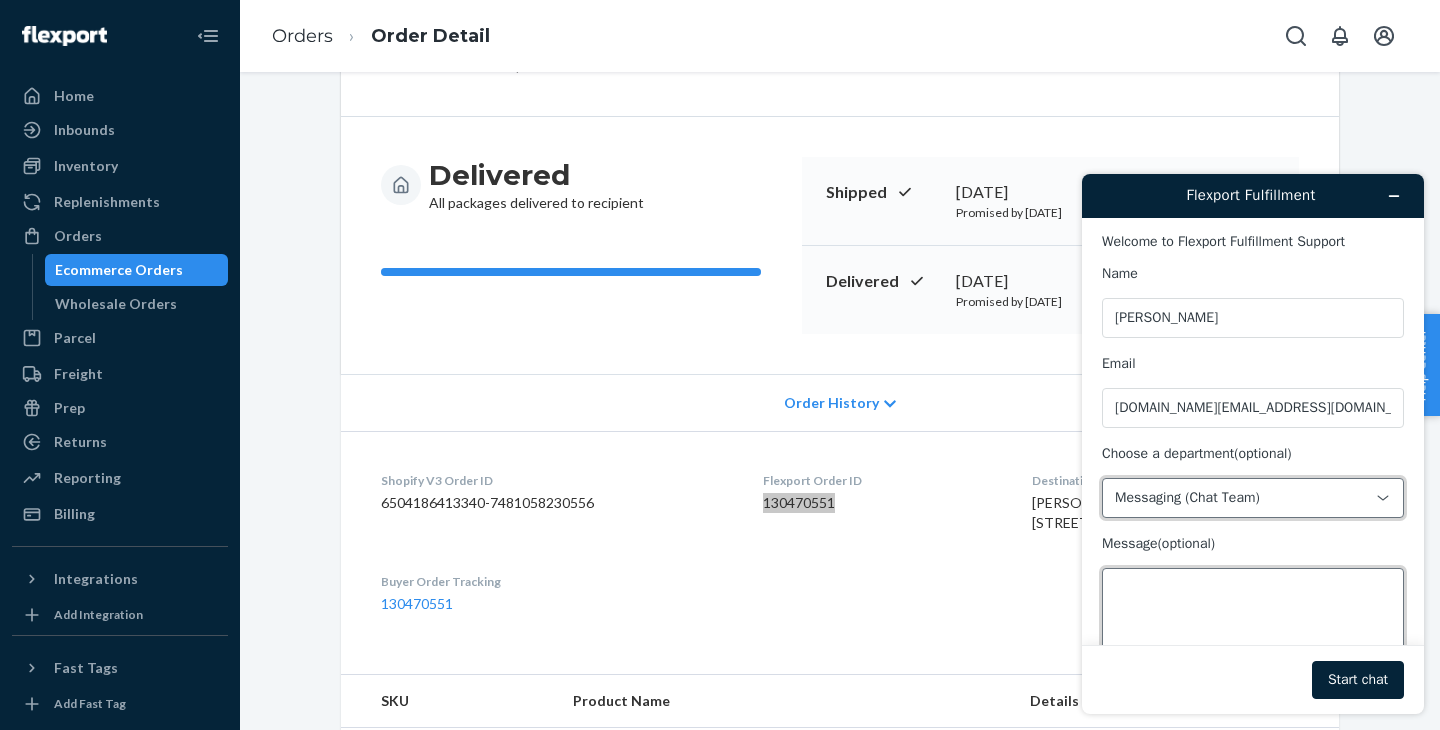 click on "Message  (optional)" at bounding box center (1253, 624) 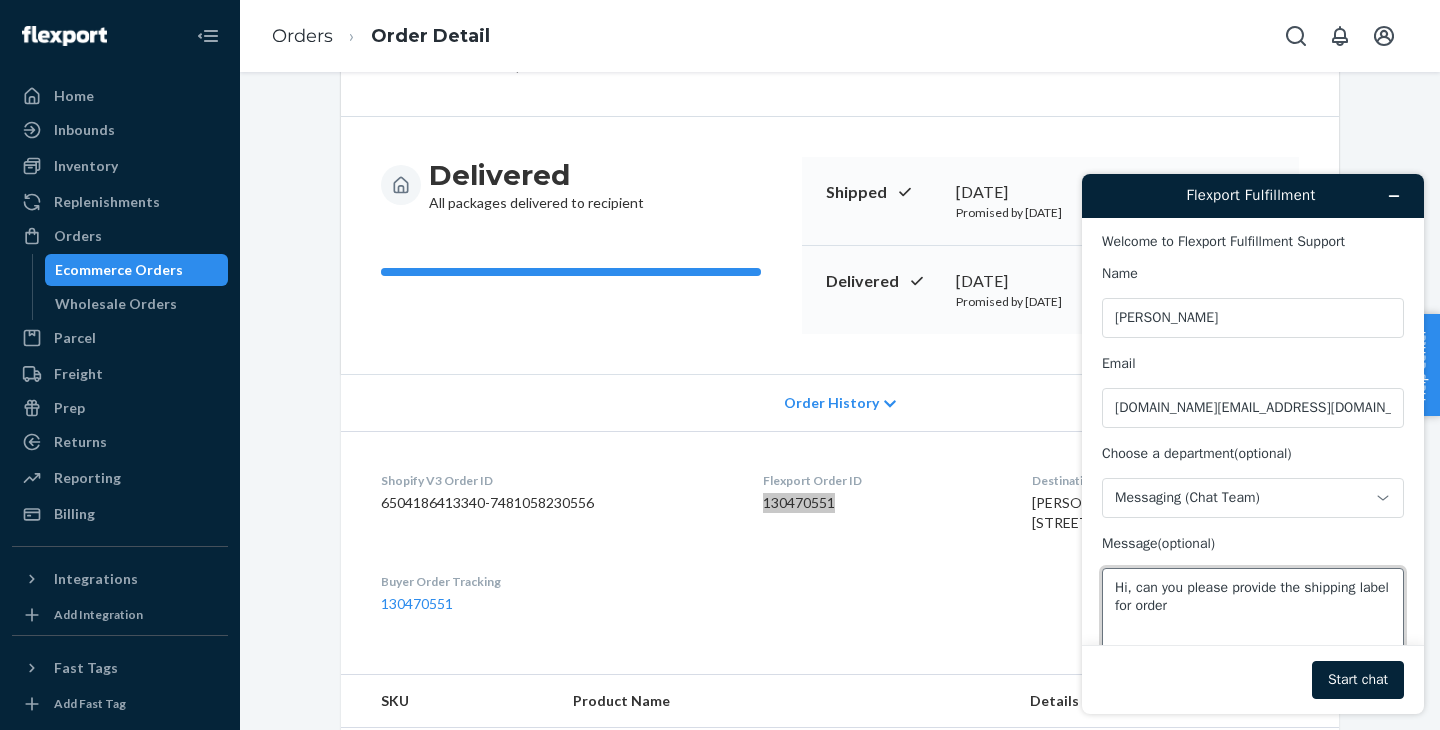 paste on "130470551" 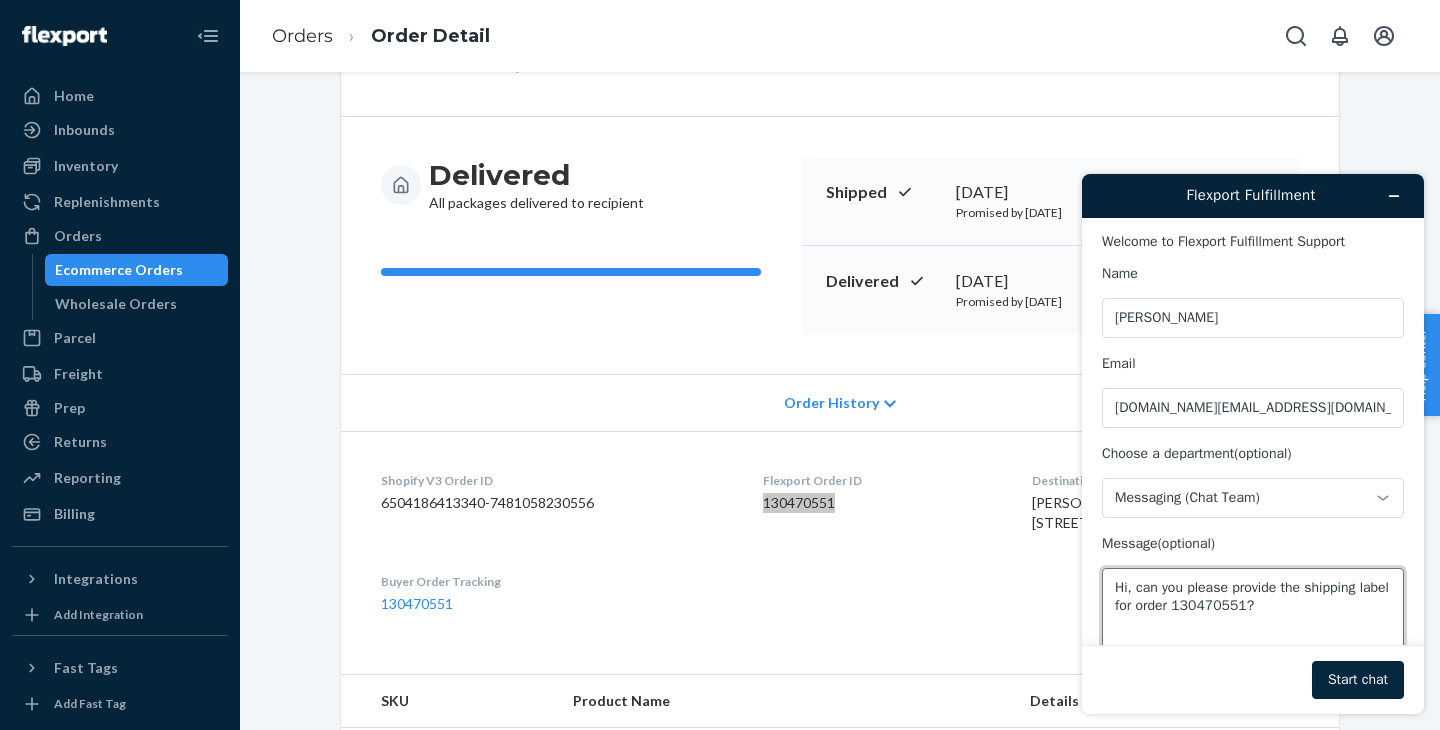 type on "Hi, can you please provide the shipping label for order 130470551?" 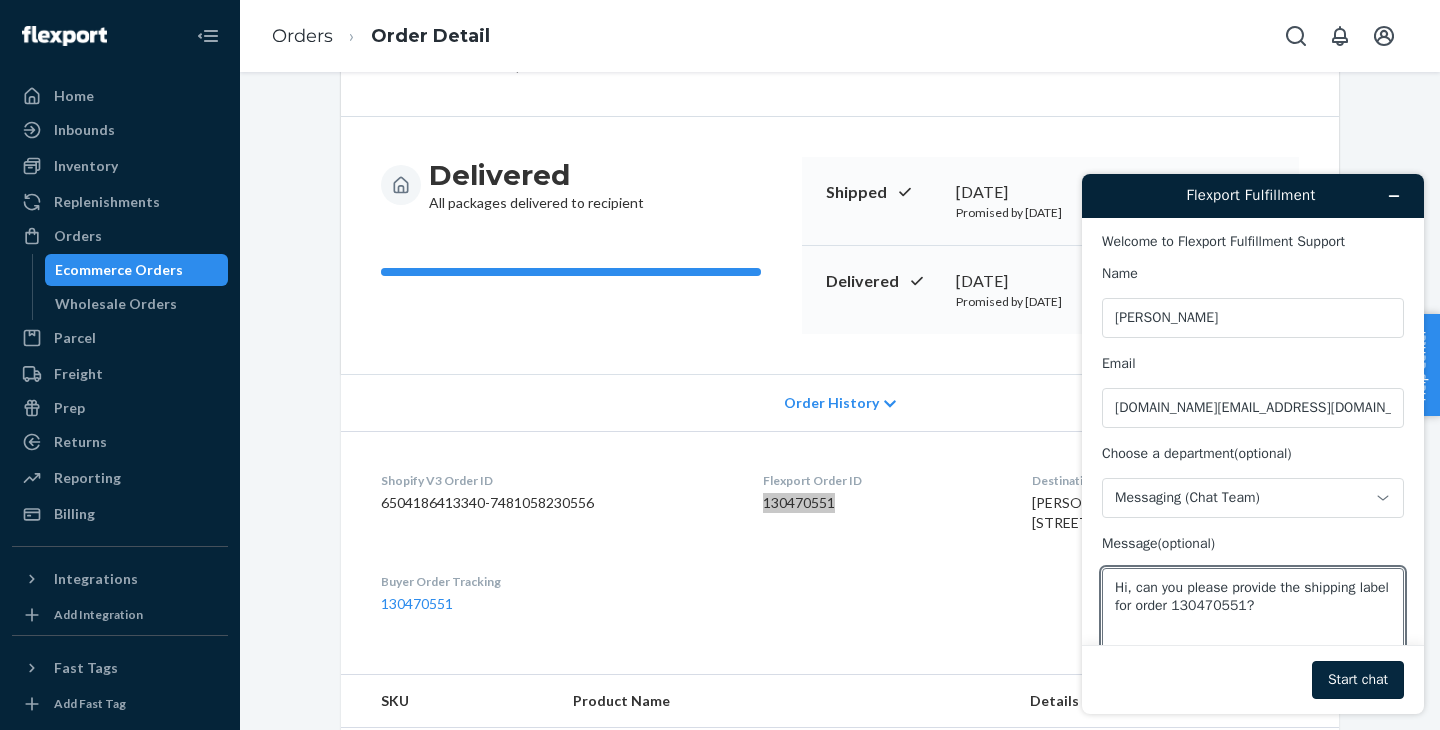 click on "Start chat" at bounding box center (1358, 680) 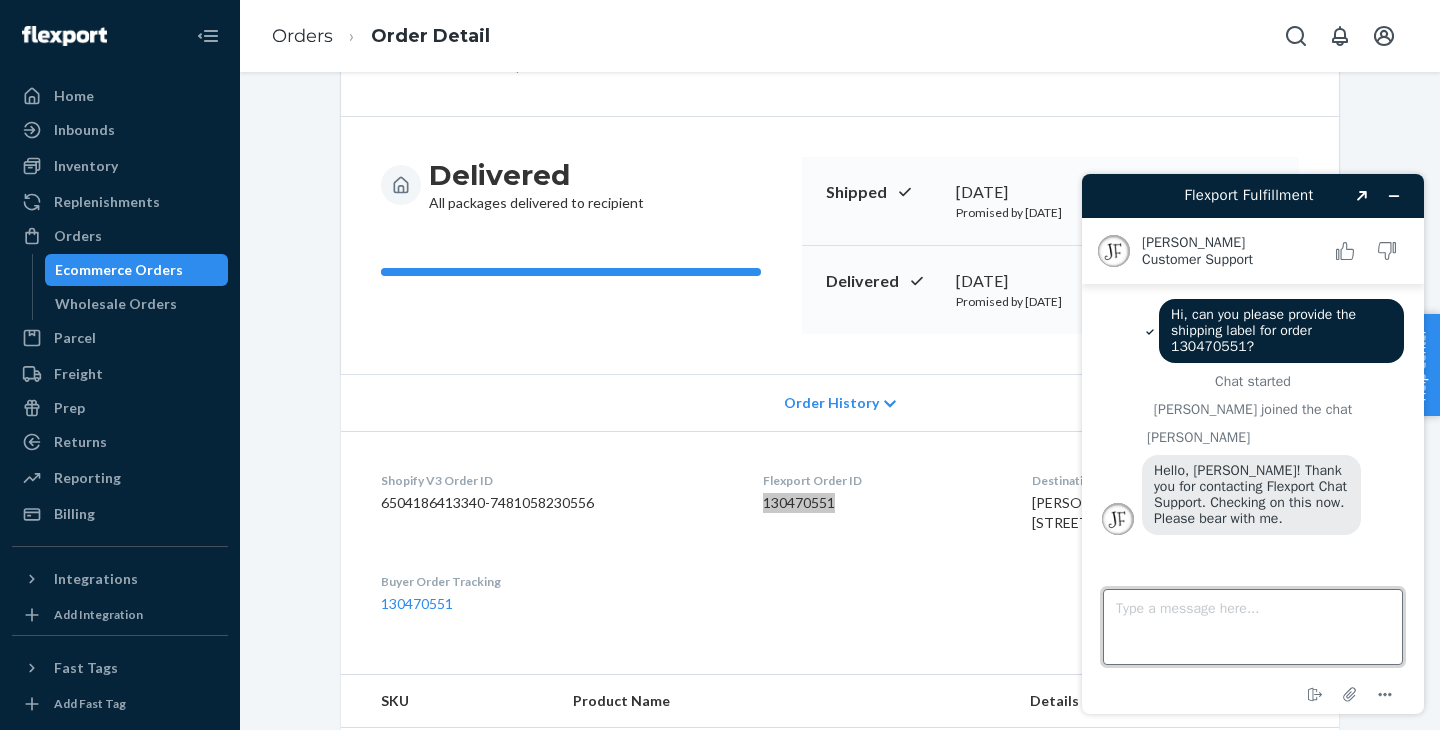 click on "Type a message here..." at bounding box center (1253, 627) 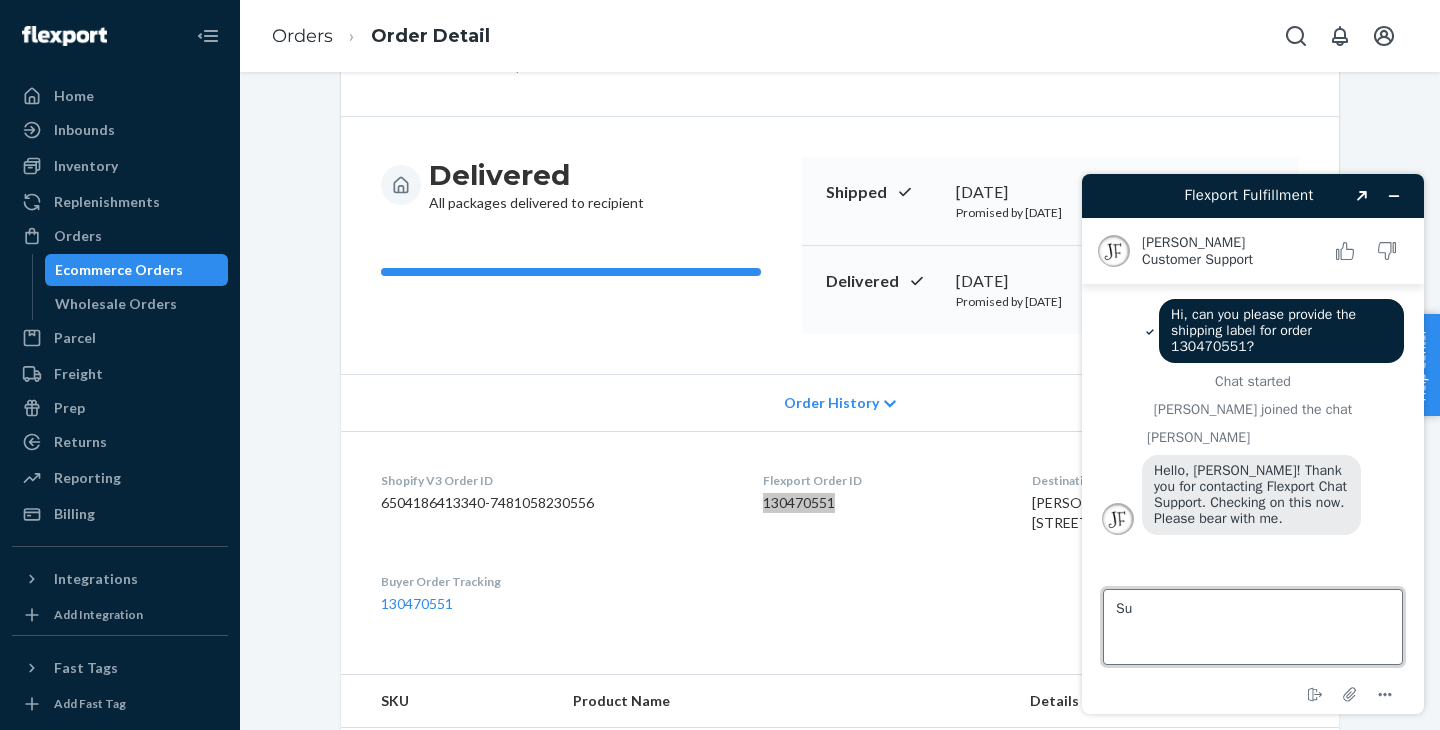 type on "S" 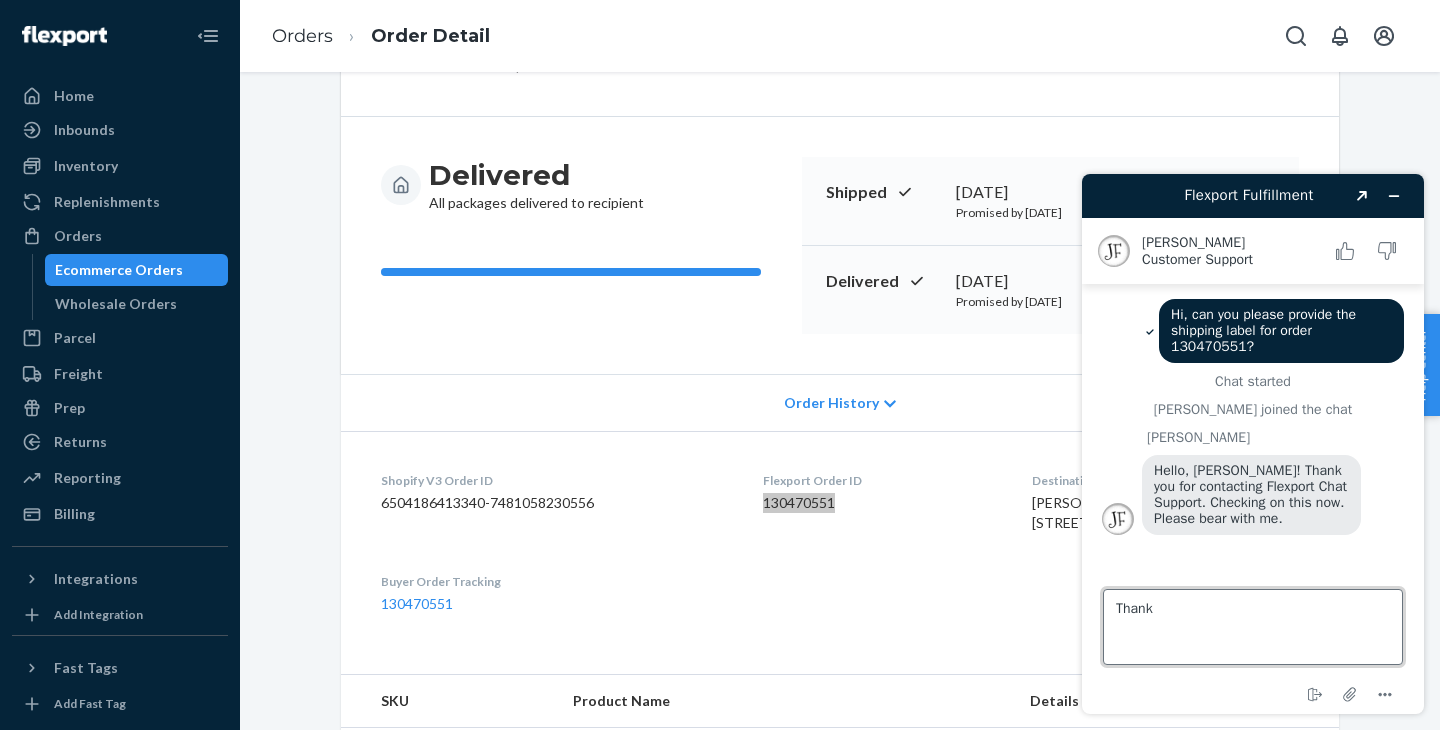 type on "Thanks" 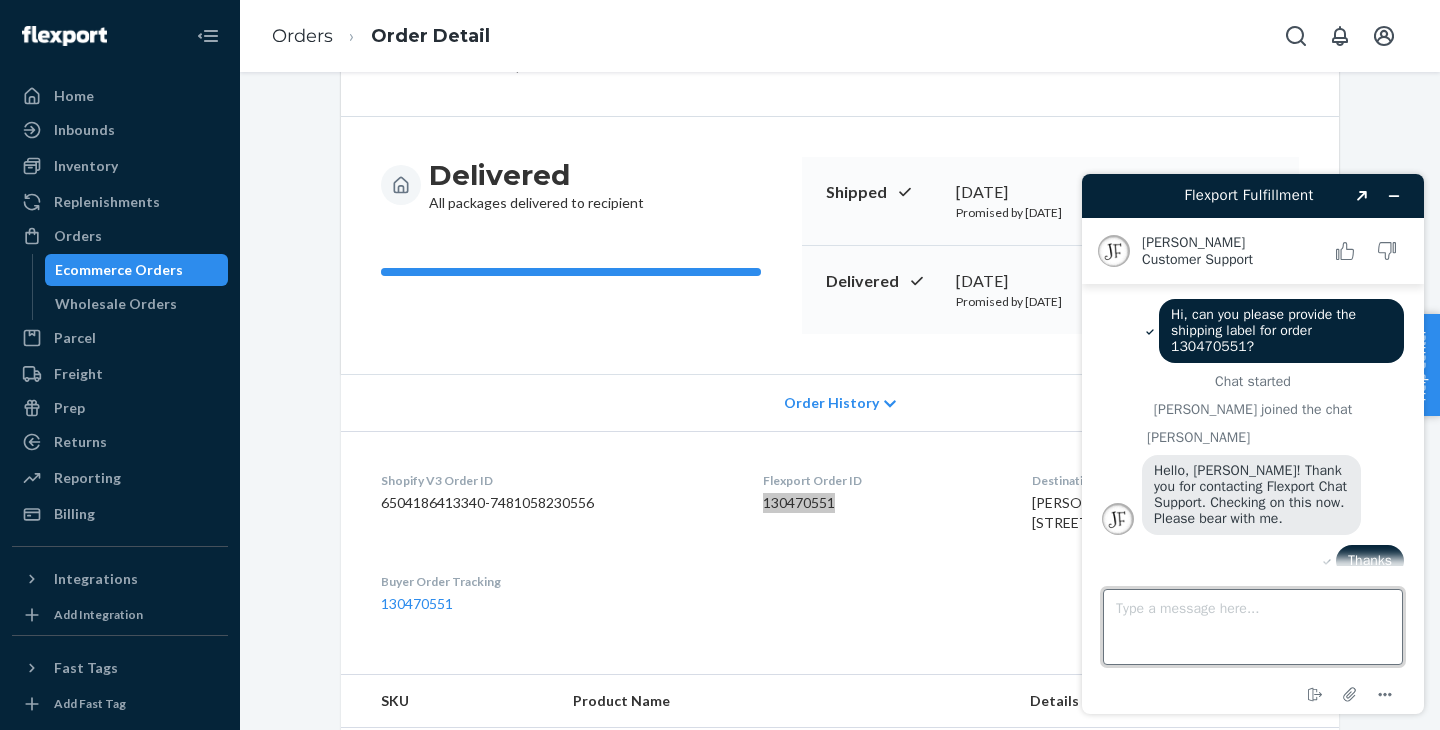 scroll, scrollTop: 16, scrollLeft: 0, axis: vertical 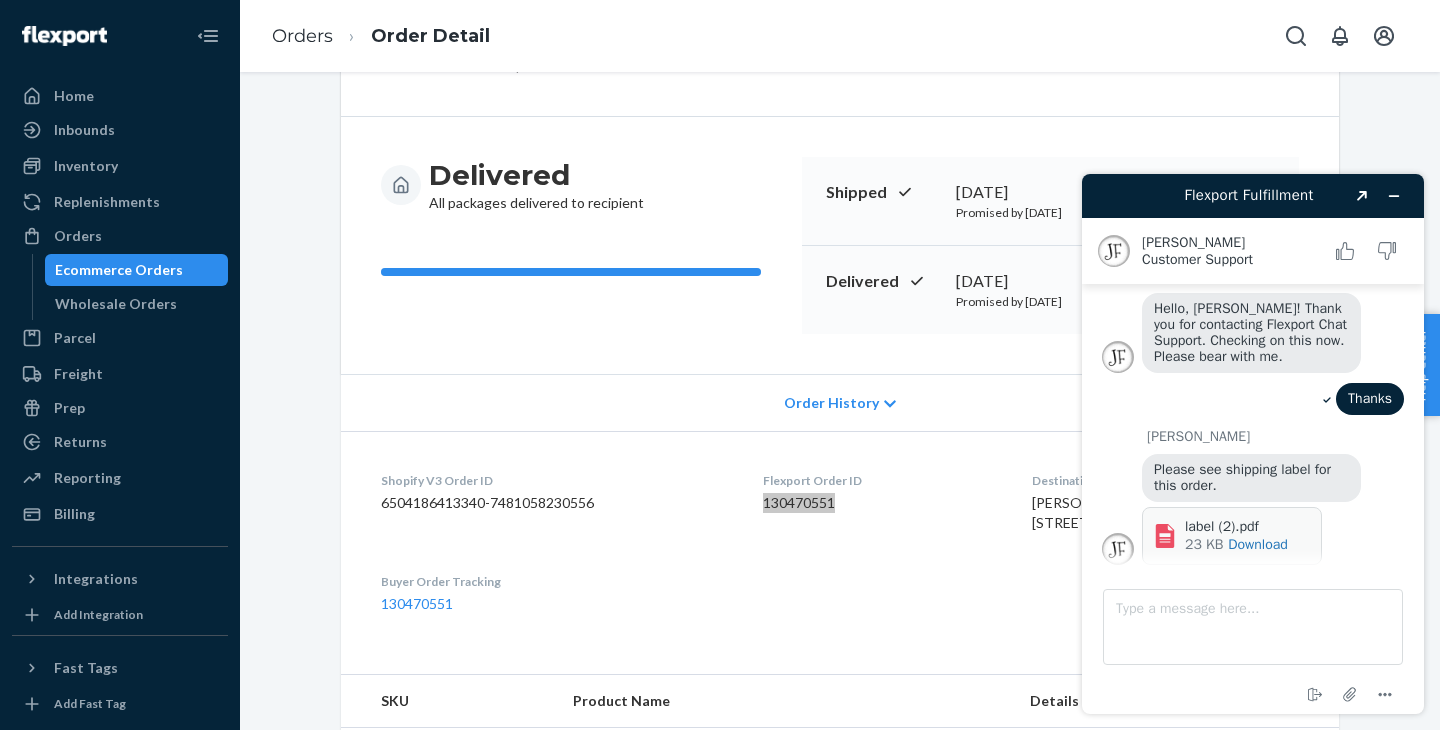 click on "Download" at bounding box center (1258, 544) 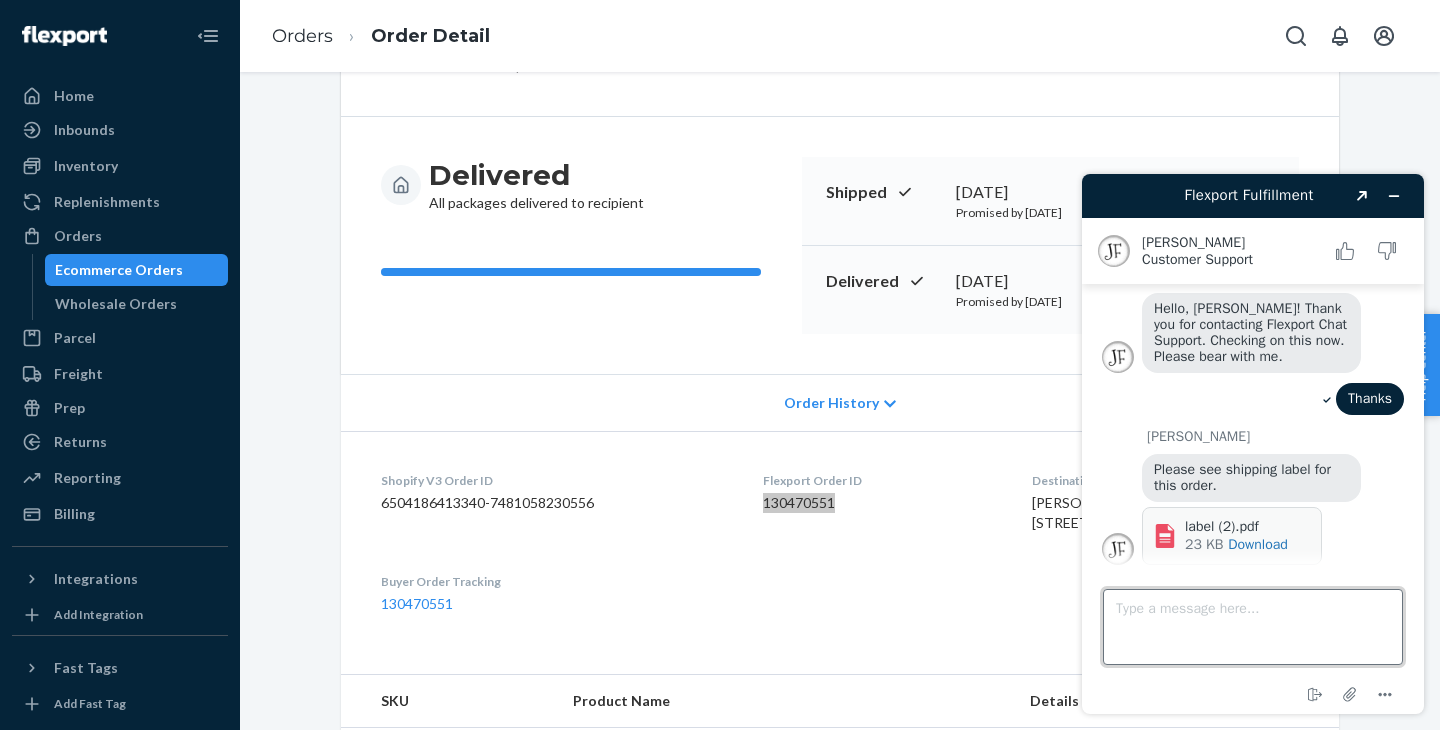 click on "Type a message here..." at bounding box center [1253, 627] 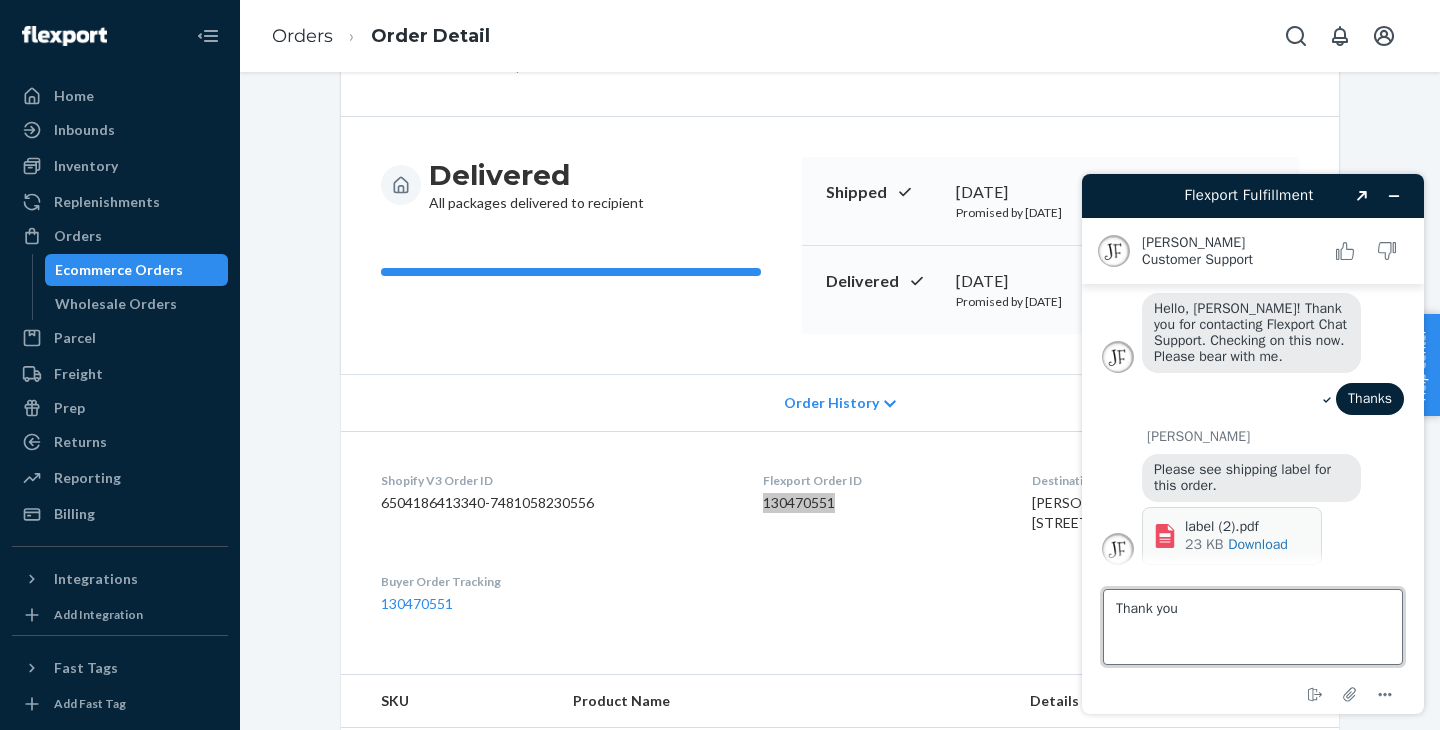 type on "Thank you!" 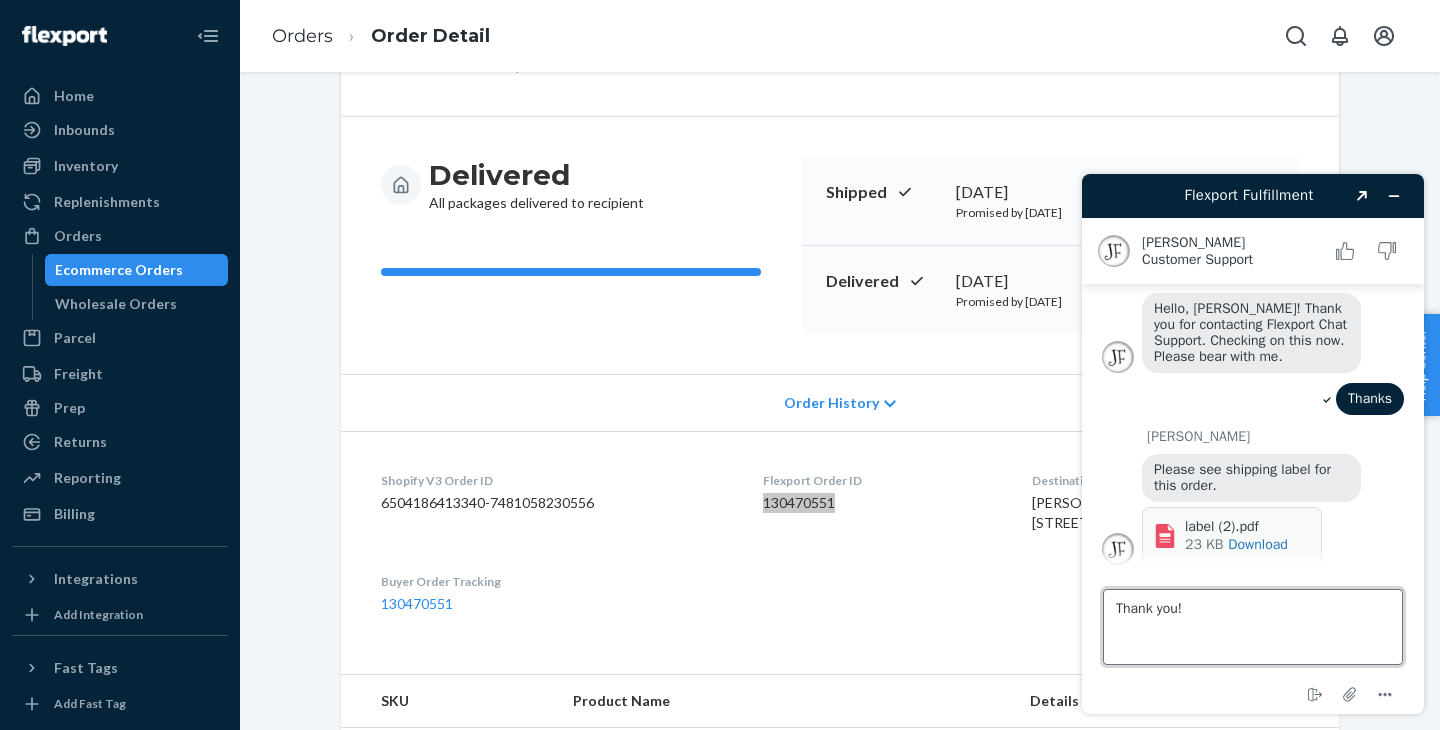 type 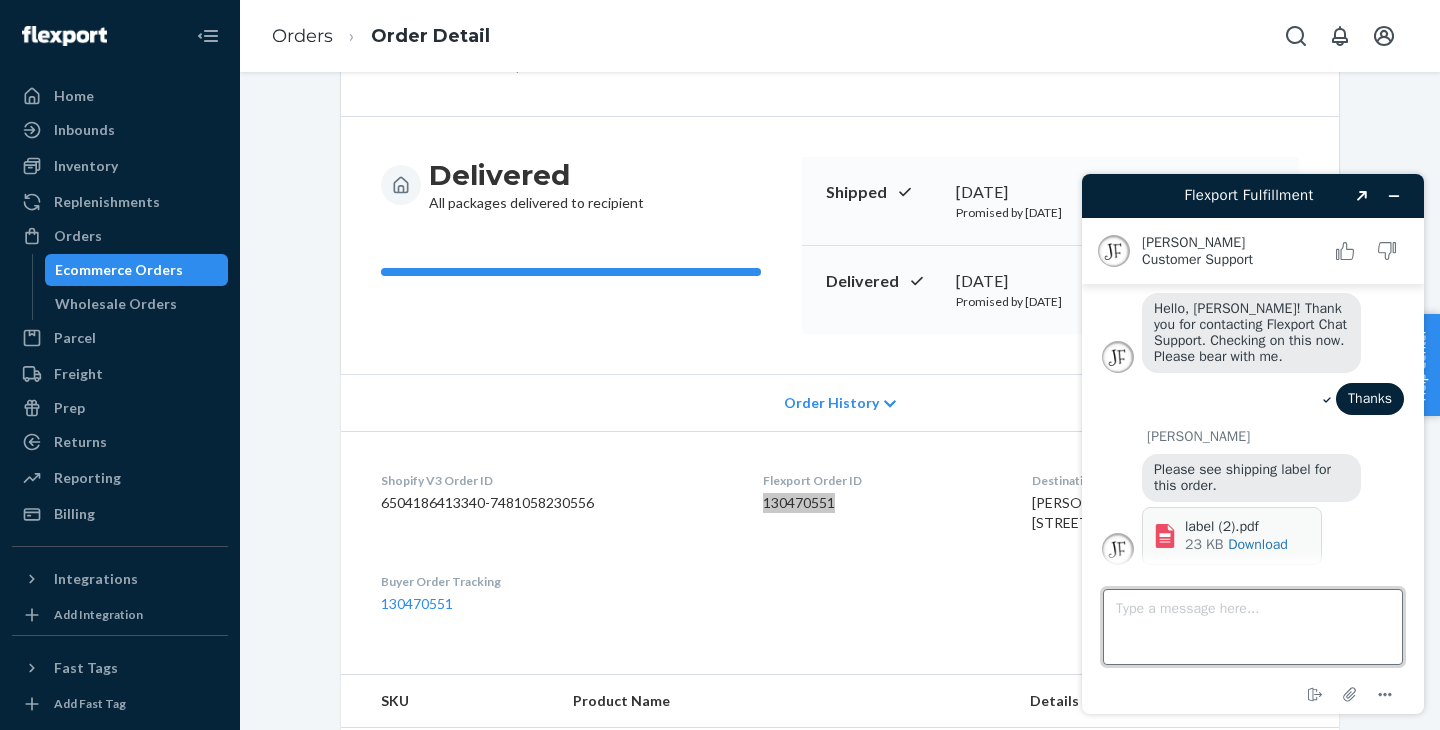 scroll, scrollTop: 204, scrollLeft: 0, axis: vertical 